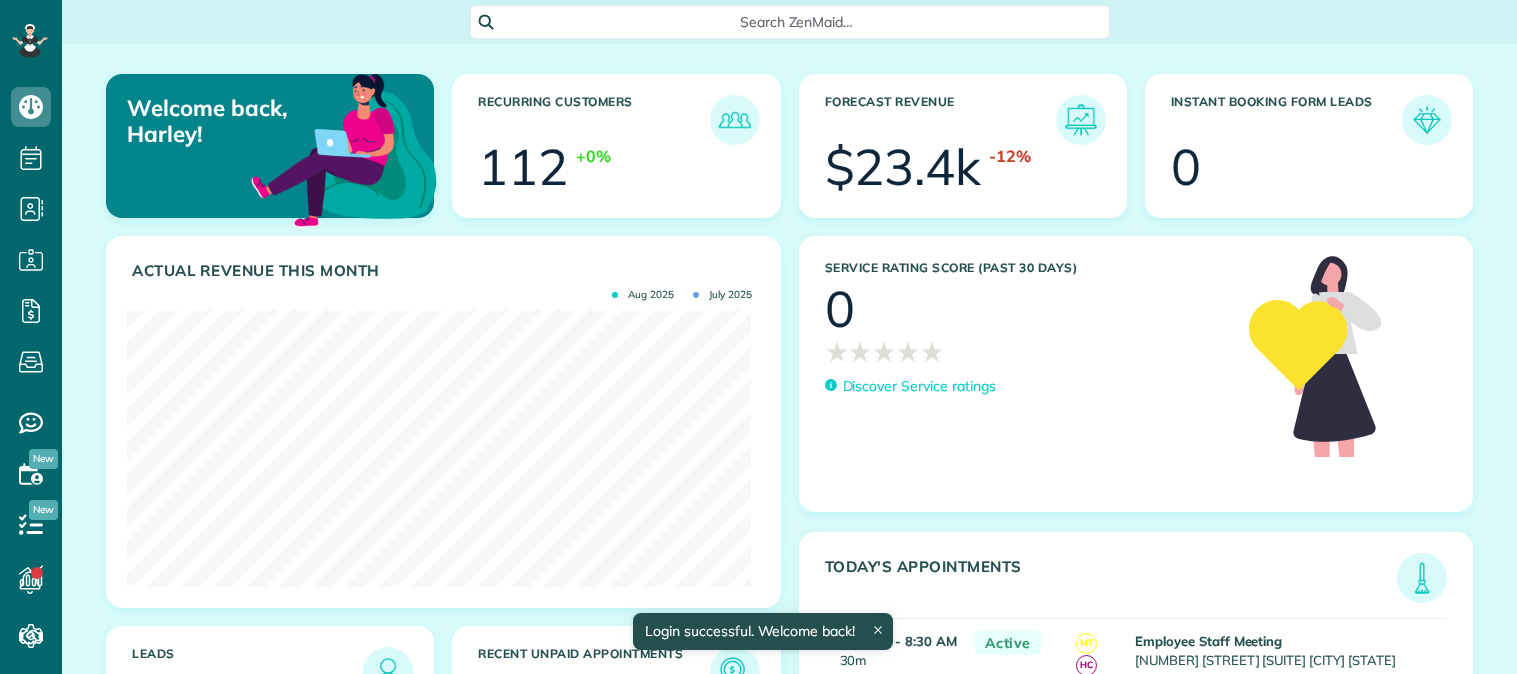 scroll, scrollTop: 0, scrollLeft: 0, axis: both 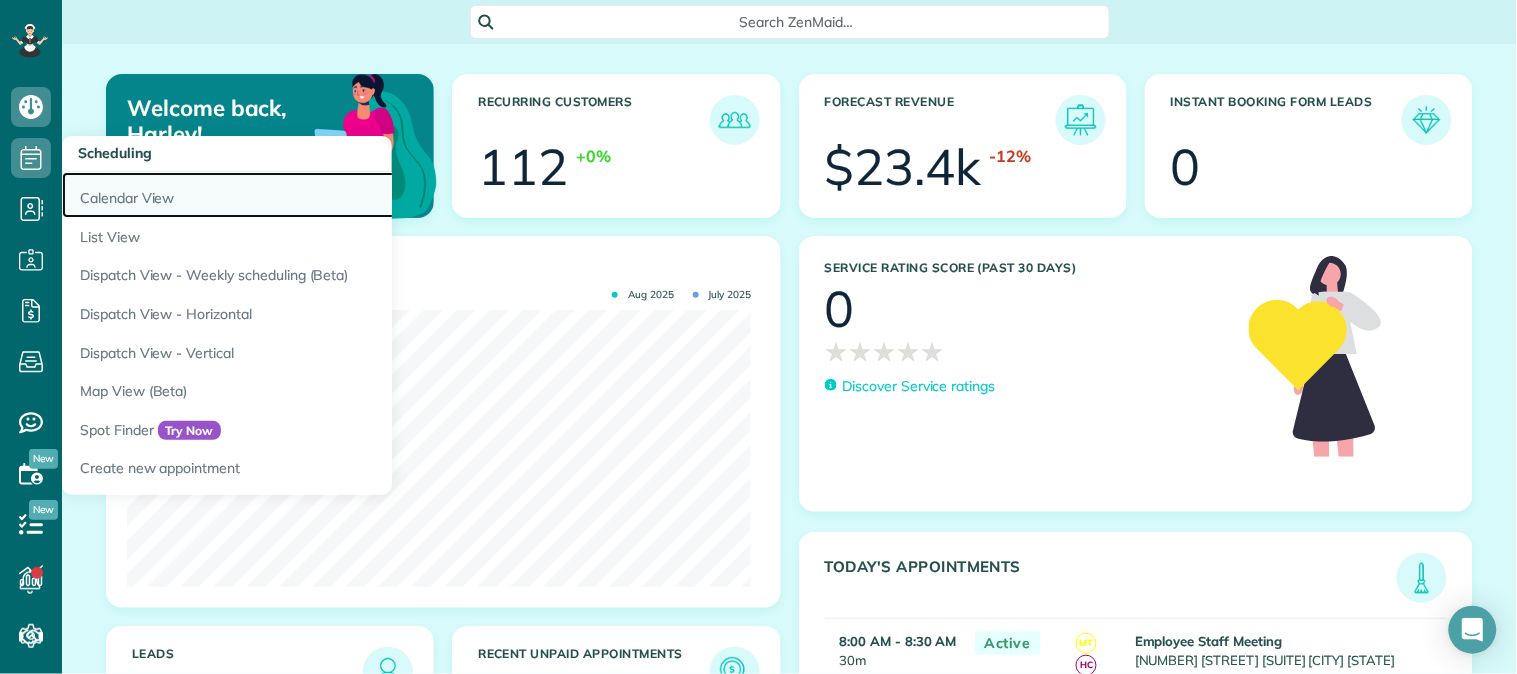 click on "Calendar View" at bounding box center [312, 195] 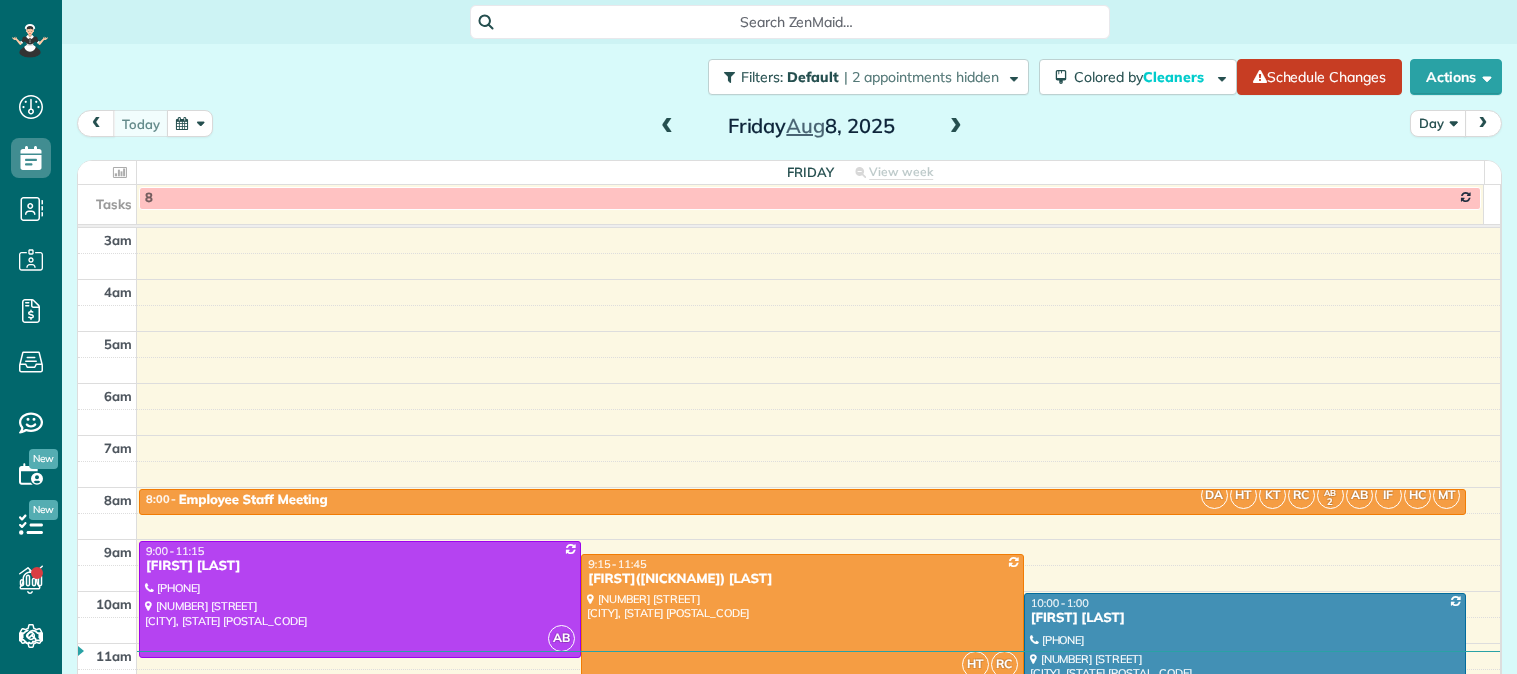click on "Day" at bounding box center [1438, 123] 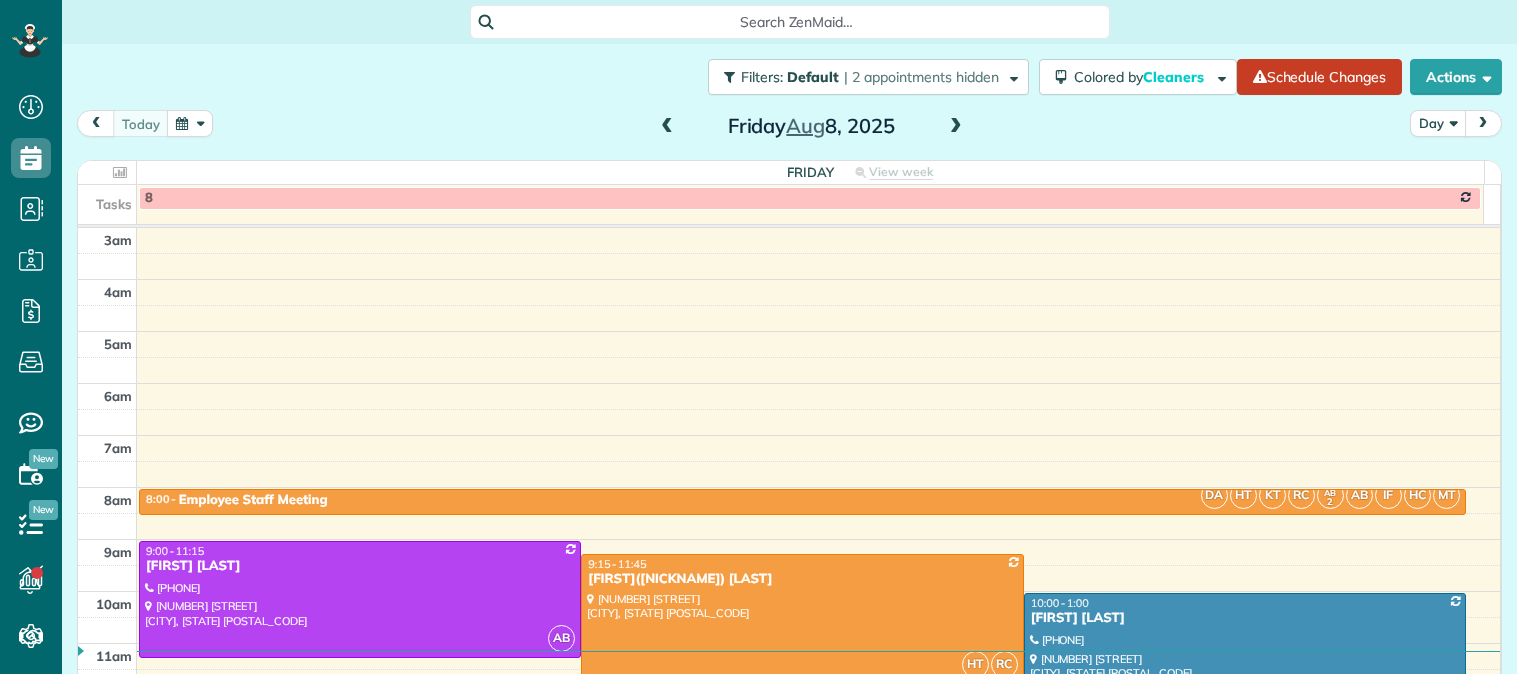 scroll, scrollTop: 0, scrollLeft: 0, axis: both 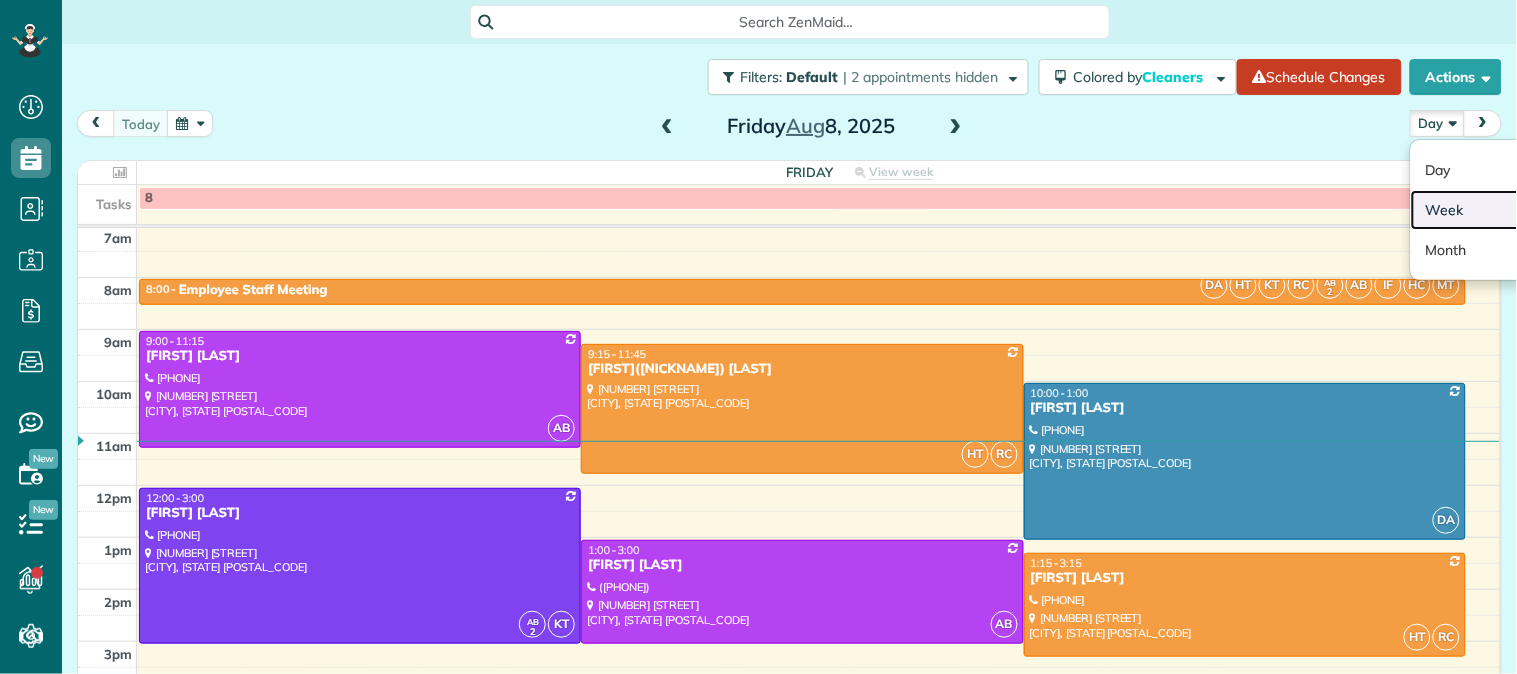 click on "Week" at bounding box center [1490, 210] 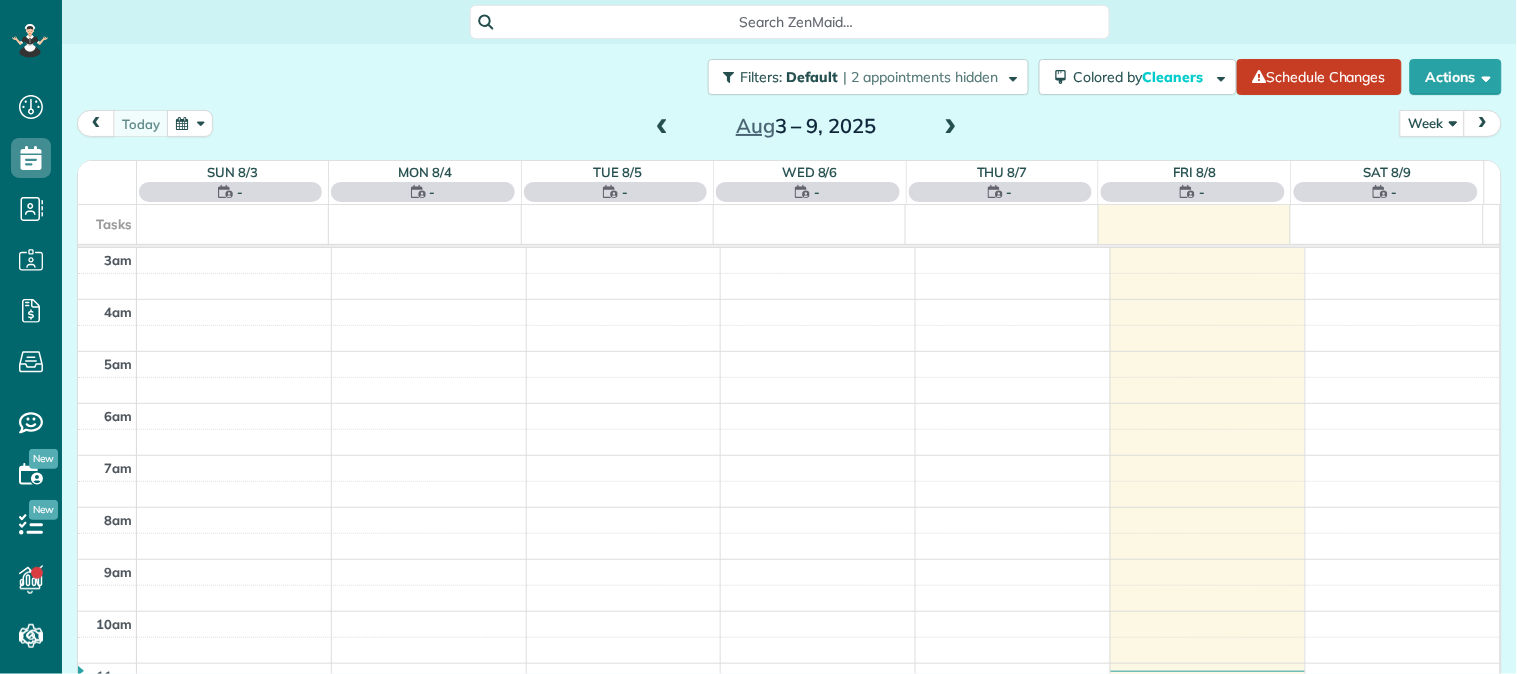 scroll, scrollTop: 210, scrollLeft: 0, axis: vertical 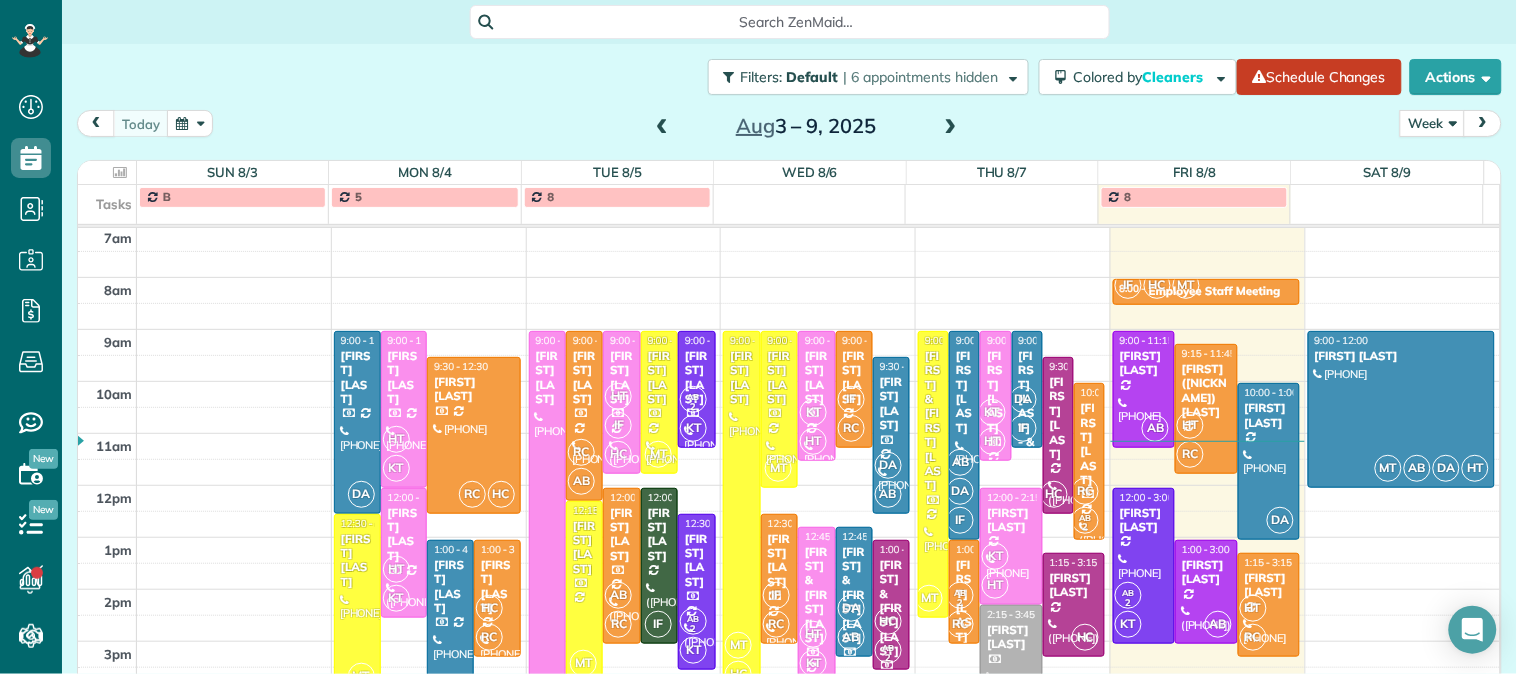 click at bounding box center [662, 127] 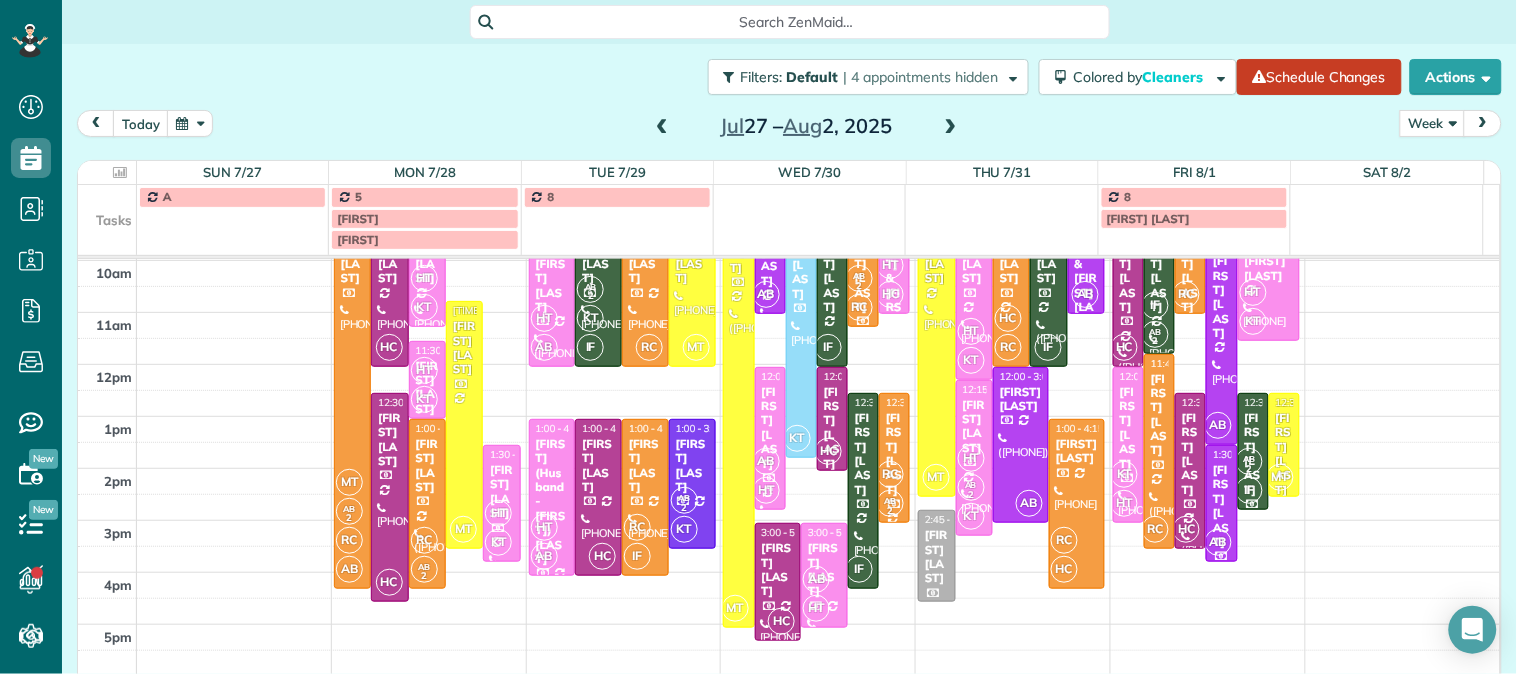 scroll, scrollTop: 264, scrollLeft: 0, axis: vertical 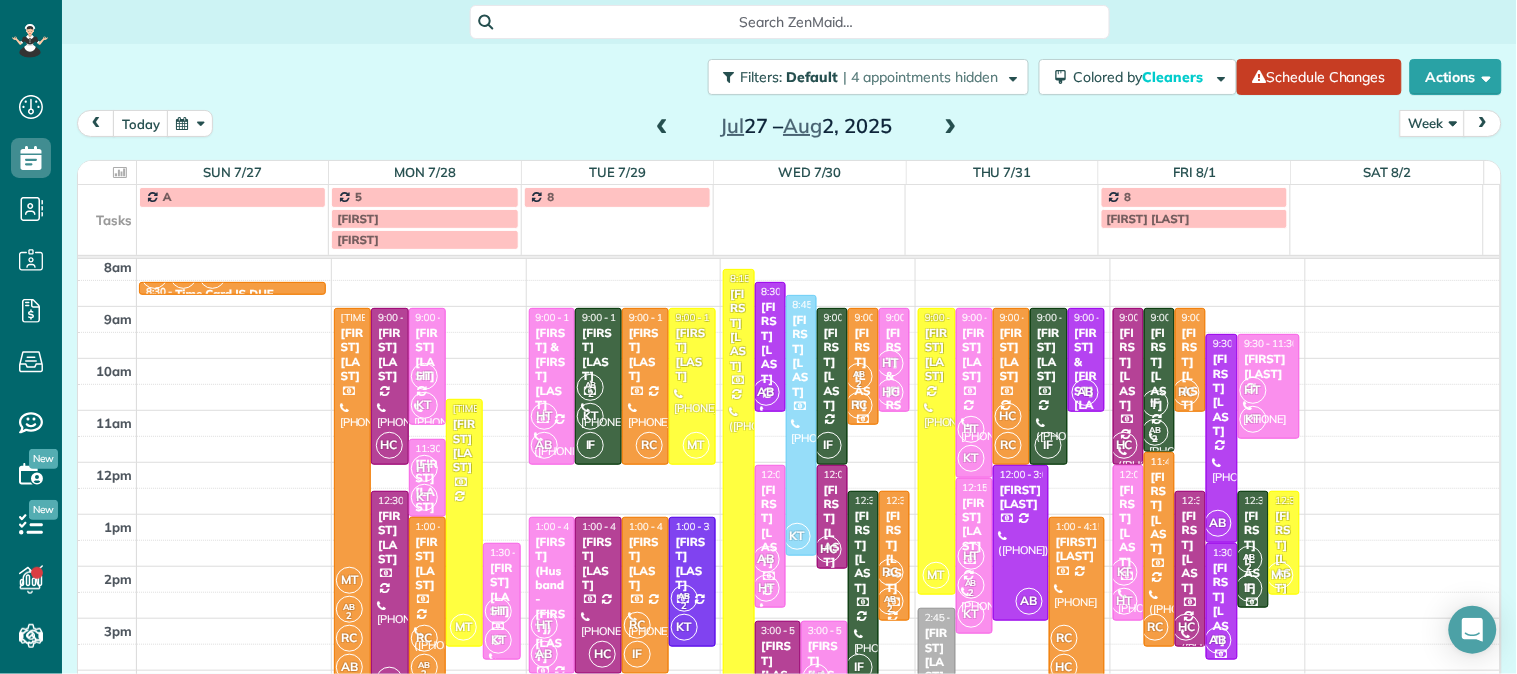 click at bounding box center (662, 127) 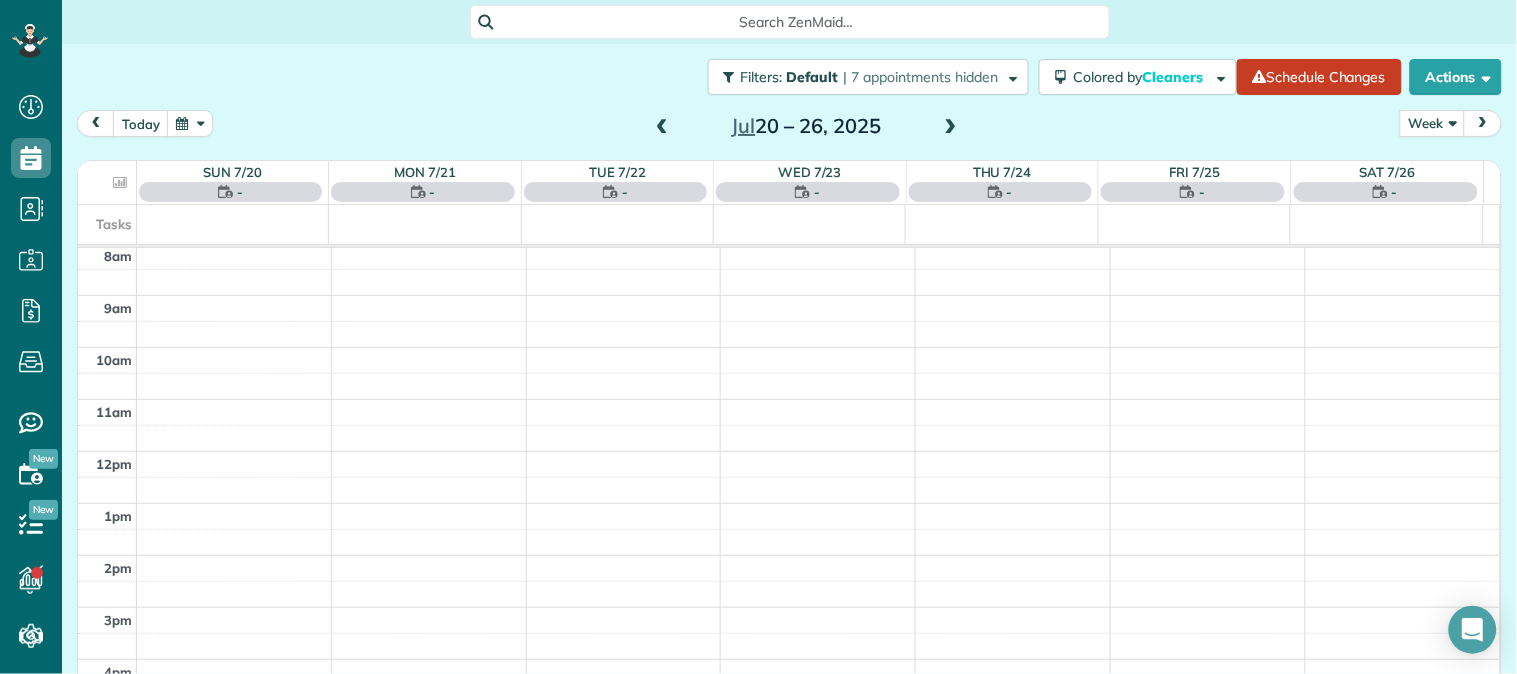 scroll, scrollTop: 210, scrollLeft: 0, axis: vertical 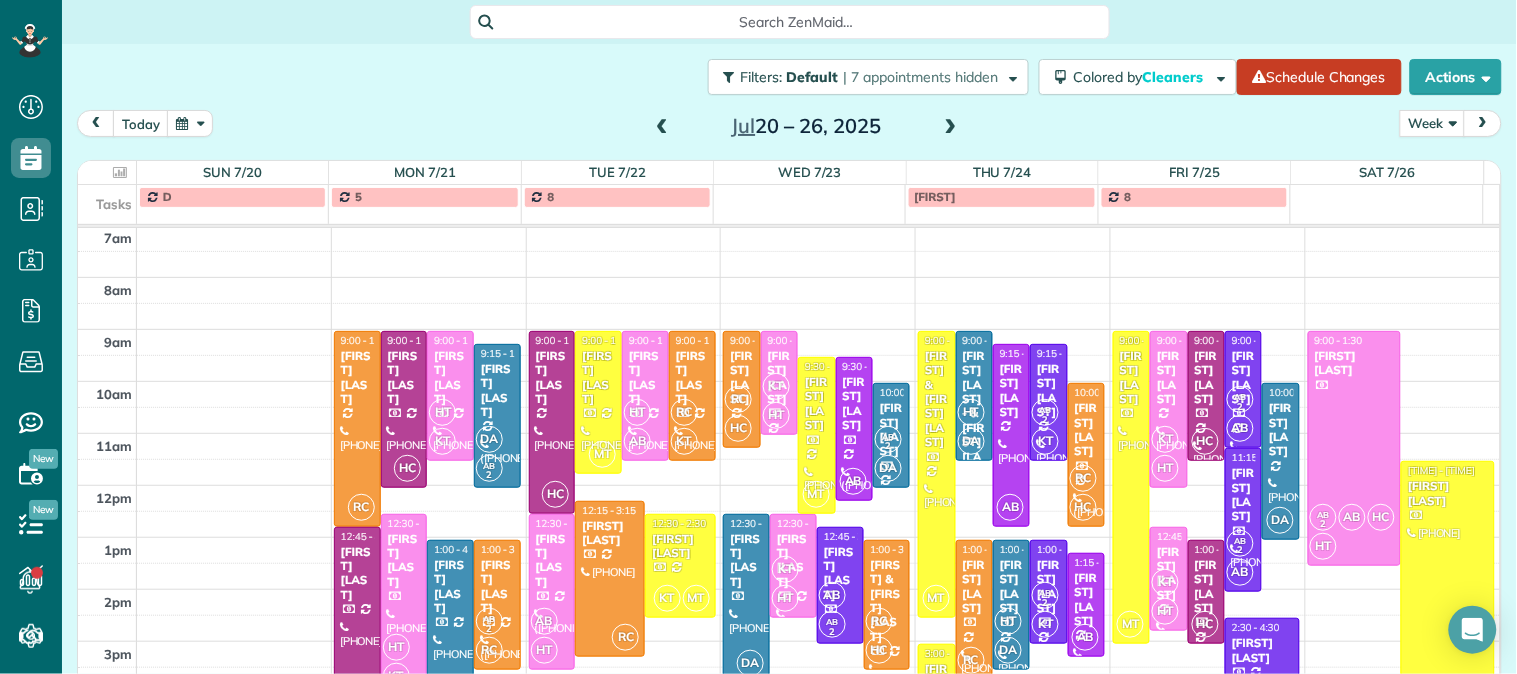 click at bounding box center [951, 127] 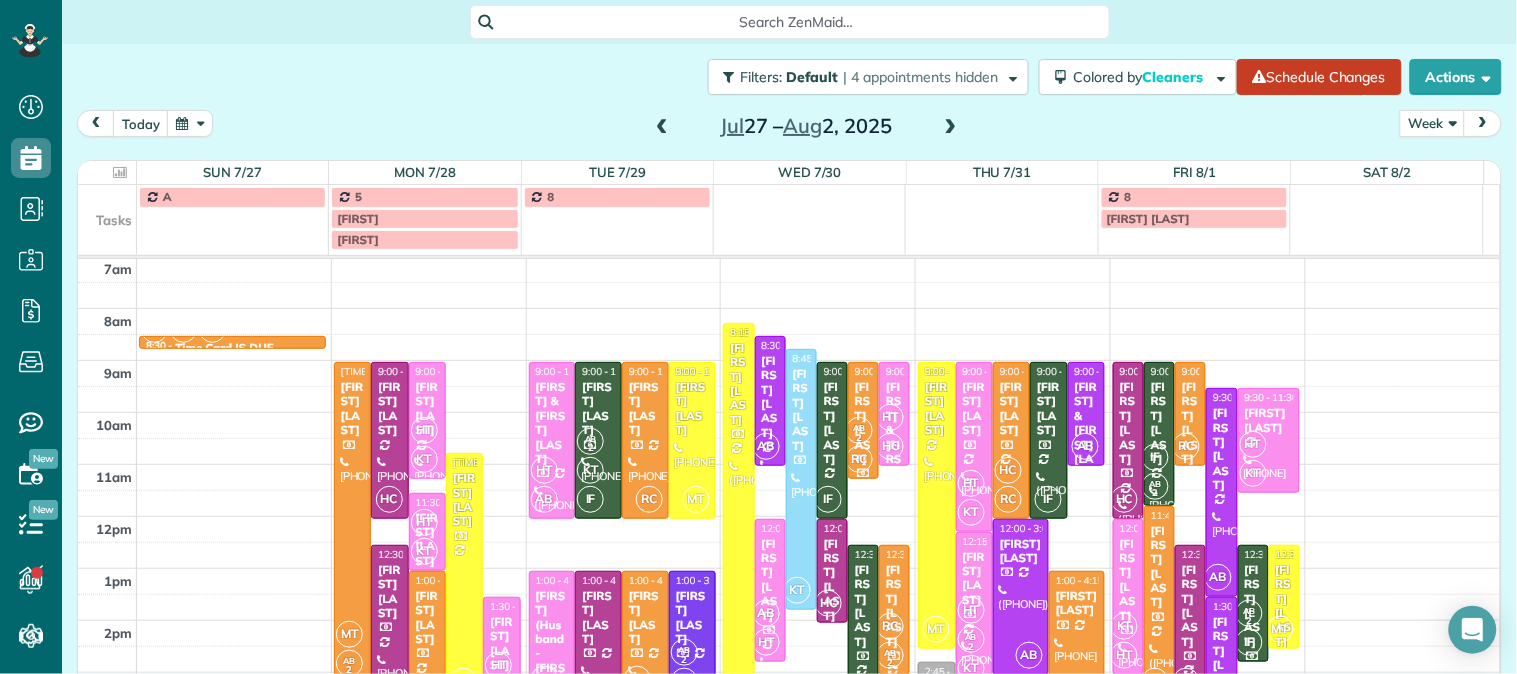 click at bounding box center (951, 127) 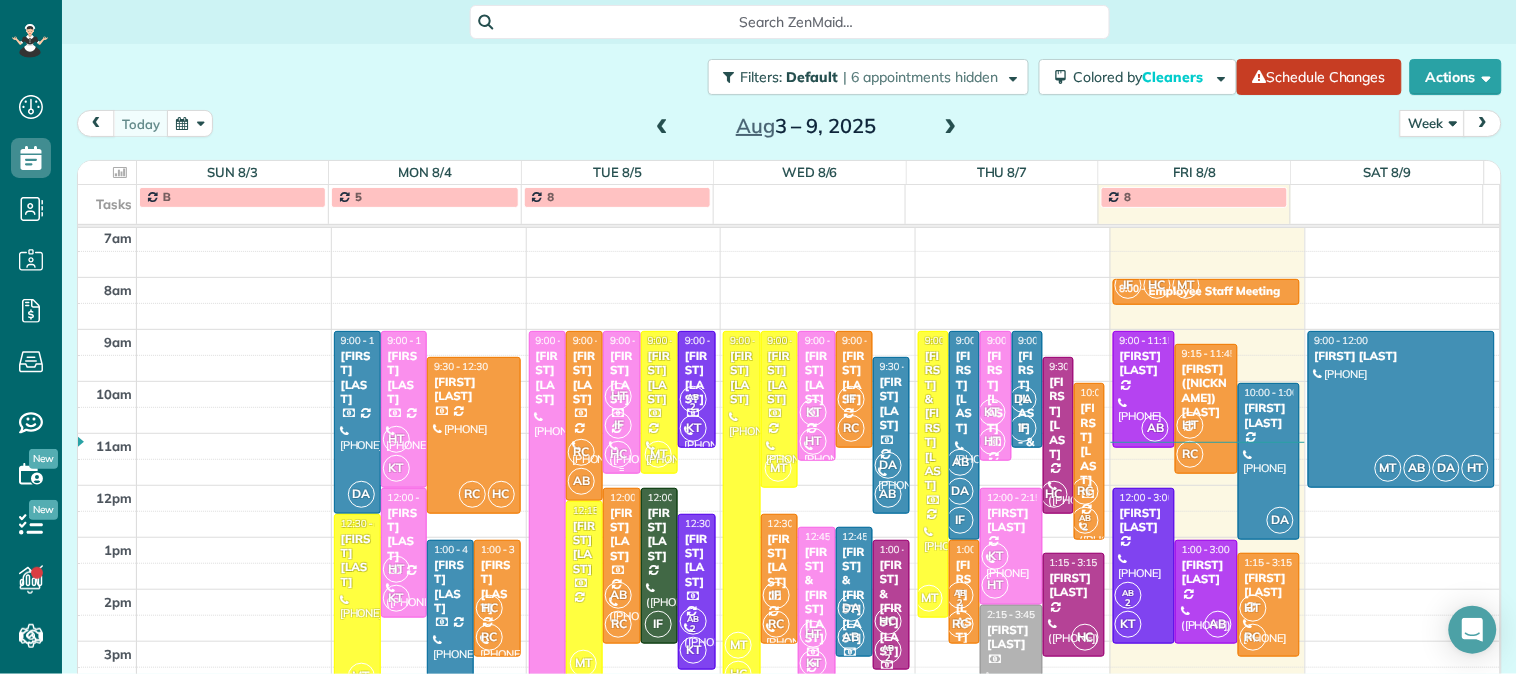 click at bounding box center [621, 403] 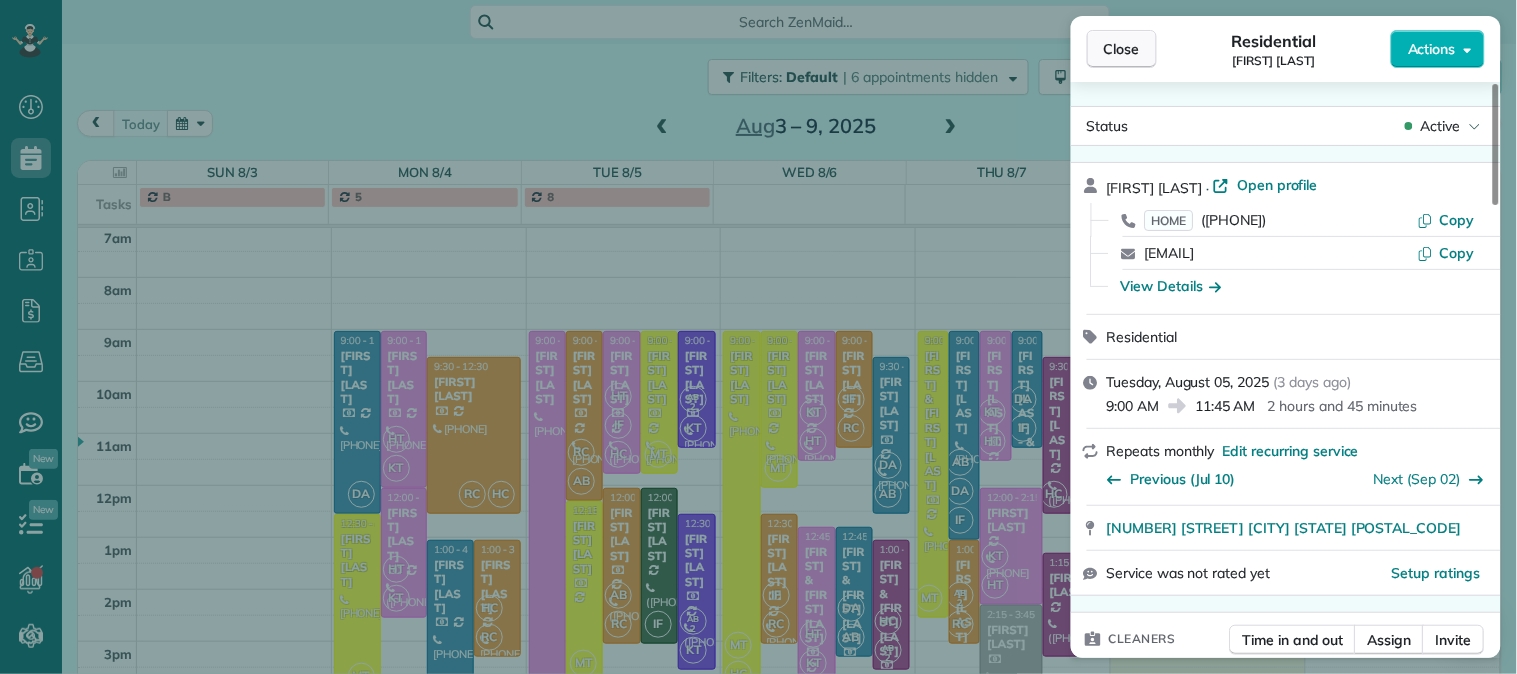 click on "Close" at bounding box center (1122, 49) 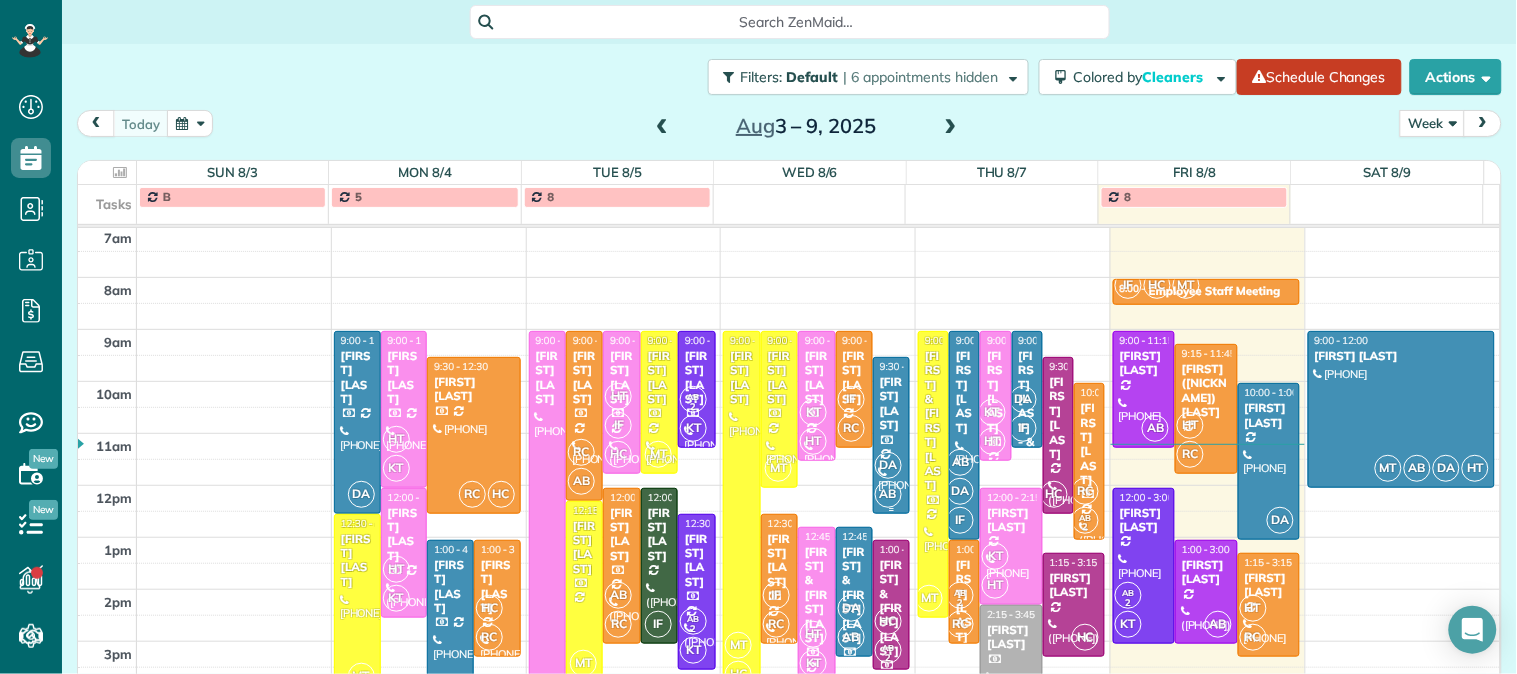 scroll, scrollTop: 330, scrollLeft: 0, axis: vertical 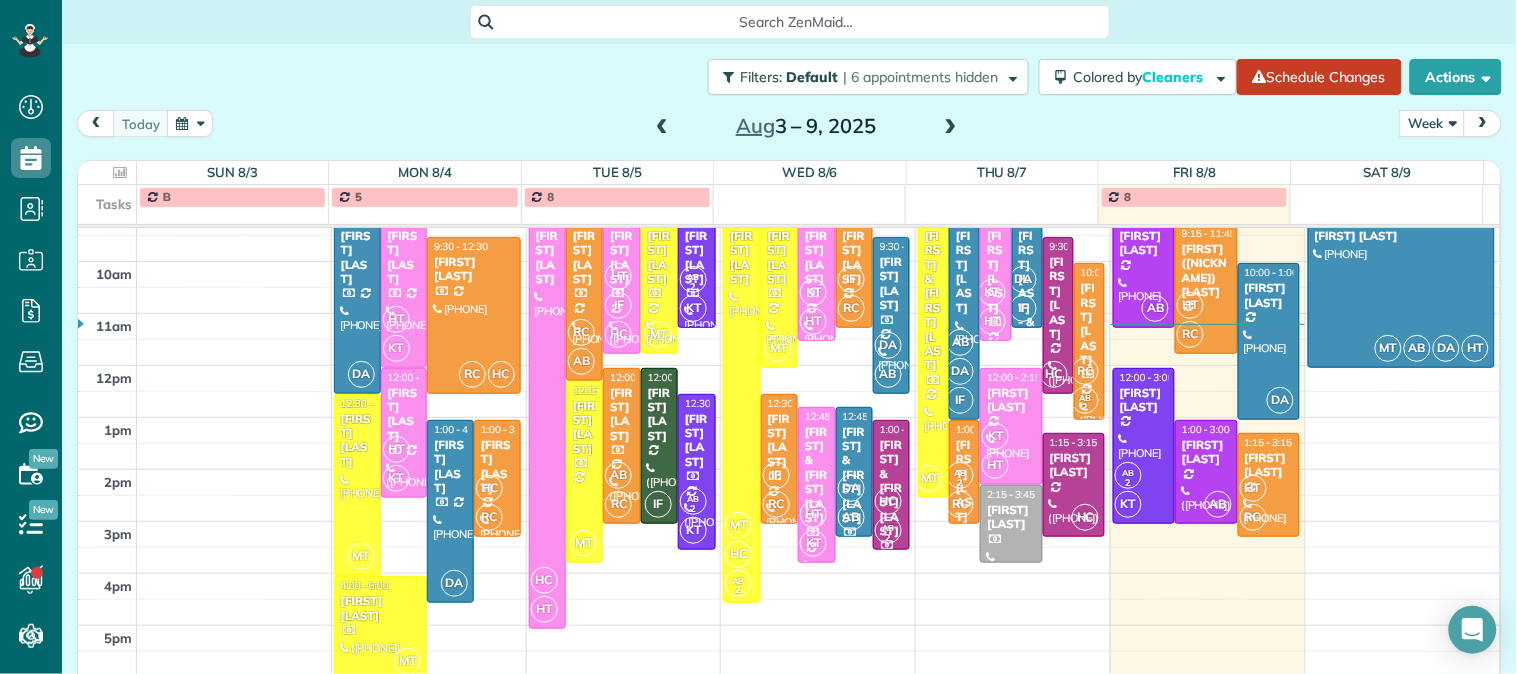 click at bounding box center (662, 127) 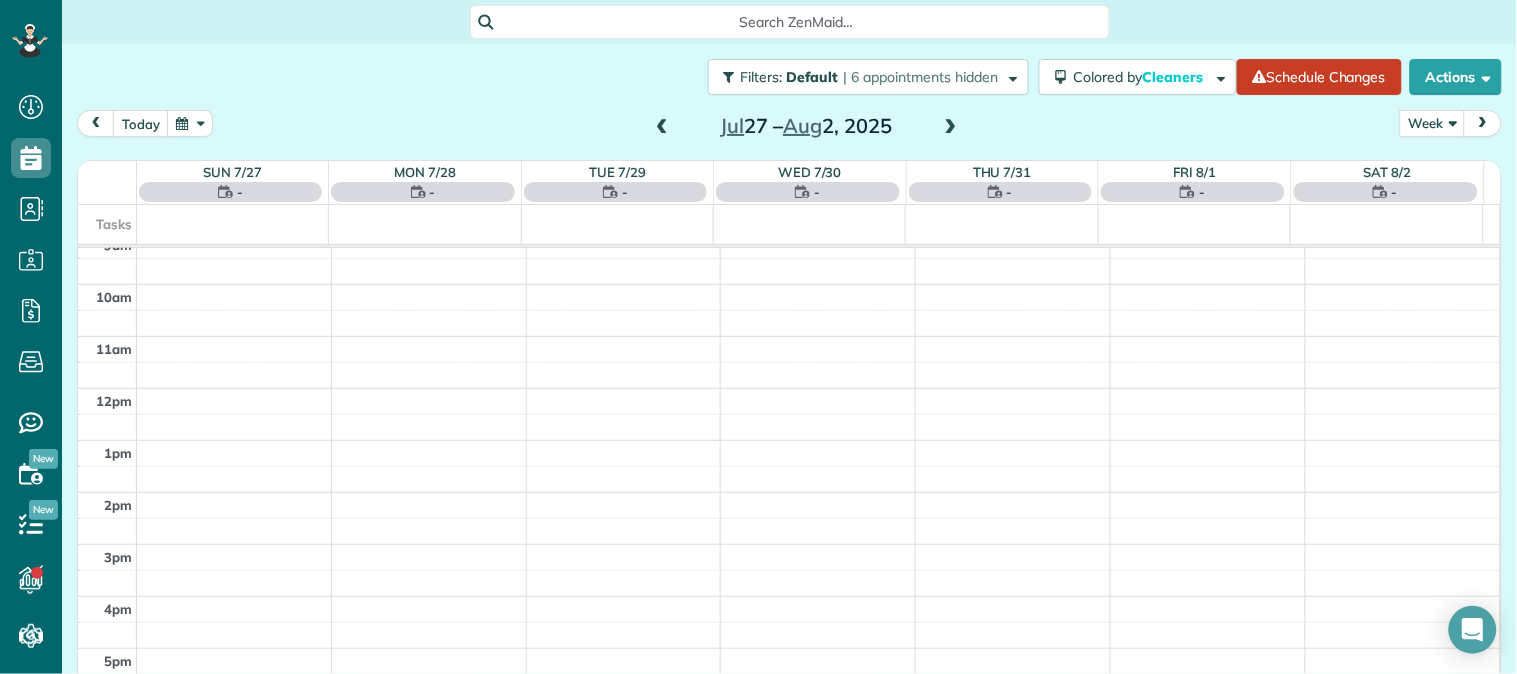 scroll, scrollTop: 210, scrollLeft: 0, axis: vertical 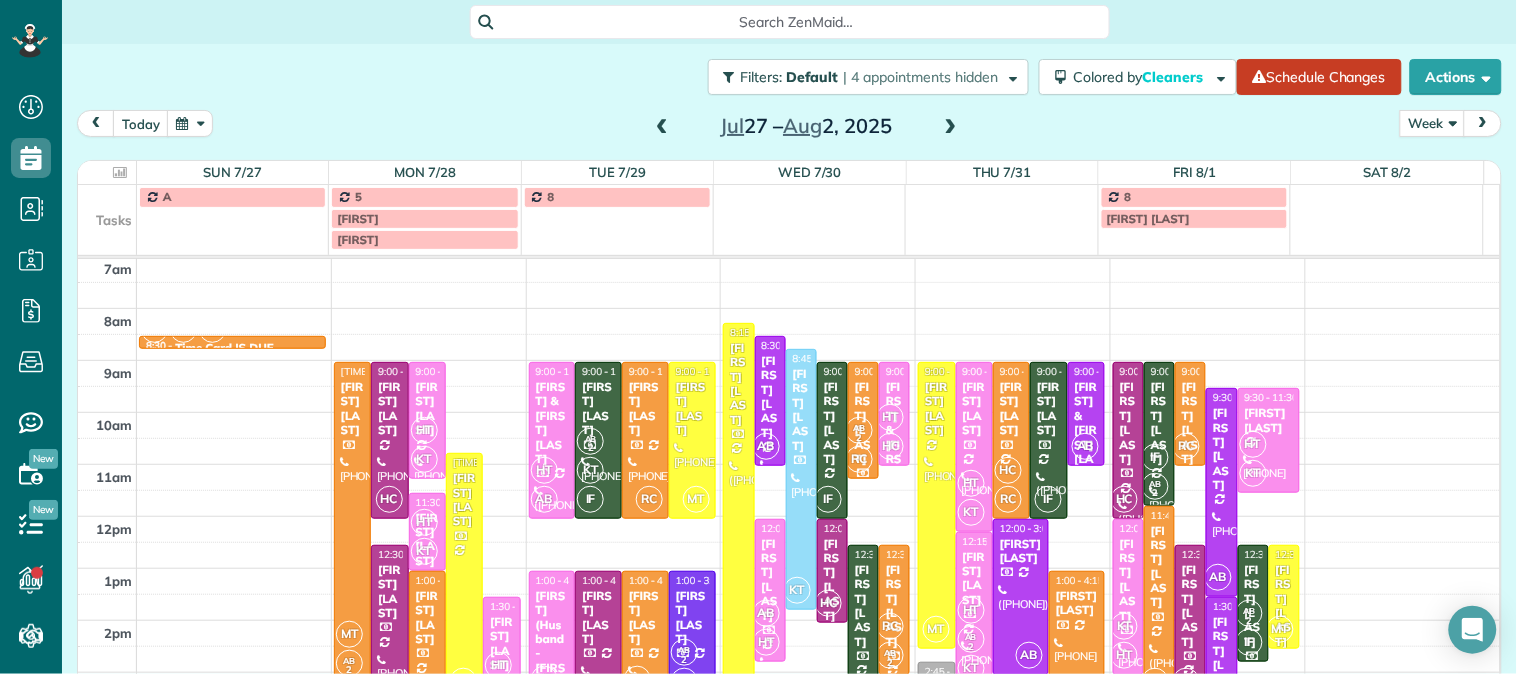 click on "[FIRST] [LAST]" at bounding box center [598, 618] 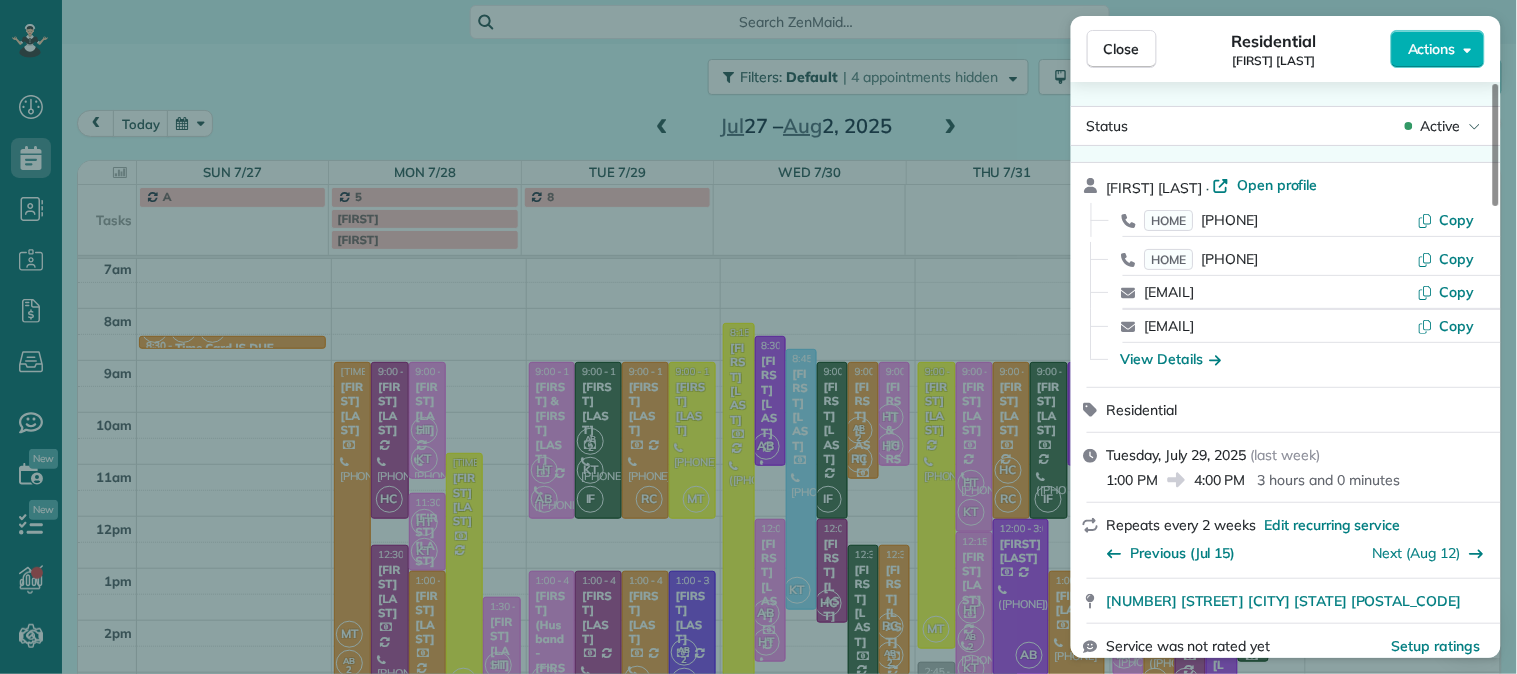 click on "Close Residential [FIRST] [LAST] (& [FIRST] [LAST]) Actions Status Active [FIRST] [LAST] (& [FIRST] [LAST]) · Open profile HOME ([PHONE]) Copy HOME ([PHONE]) Copy [EMAIL] Copy [EMAIL] Copy View Details Residential Tuesday, July 29, 2025 ( last week ) 1:00 PM 4:00 PM 3 hours and 0 minutes Repeats every 2 weeks Edit recurring service Previous (Jul 15) Next (Aug 12) [NUMBER] [STREET] [CITY] [STATE] [POSTAL_CODE] Service was not rated yet Setup ratings Cleaners Time in and out Assign Invite Team No team assigned yet Cleaners Harley   Coons 1:00 PM 4:00 PM Checklist Try Now Keep this appointment up to your standards. Stay on top of every detail, keep your cleaners organised, and your client happy. Assign a checklist Watch a 5 min demo Billing Billing actions Service Service Price (1x $100.00) $100.00 Add an item Overcharge $0.00 Discount $0.00 Coupon discount - Primary tax - Secondary tax - Total appointment price $100.00 Tips collected $0.00 Paid by card Total including tip $100.00 No 0 1" at bounding box center [758, 337] 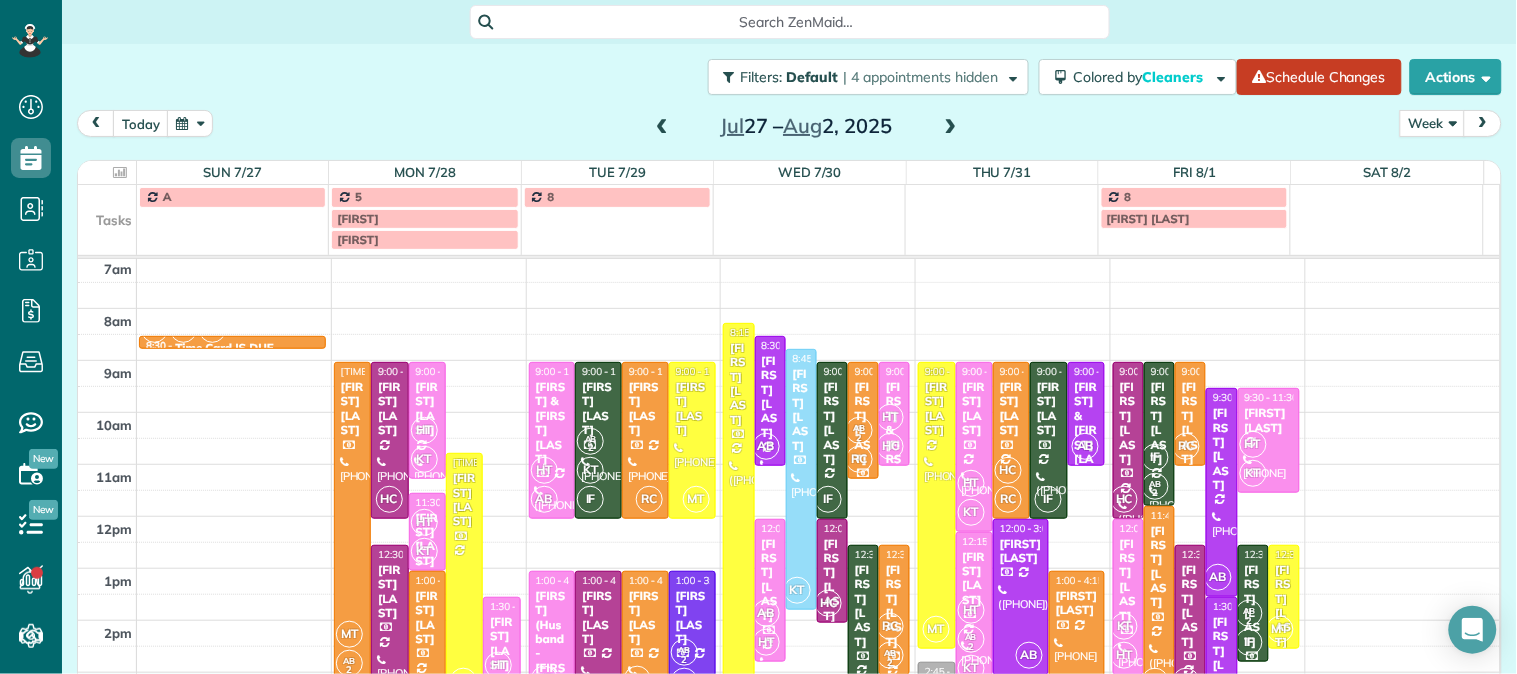 click at bounding box center [1190, 623] 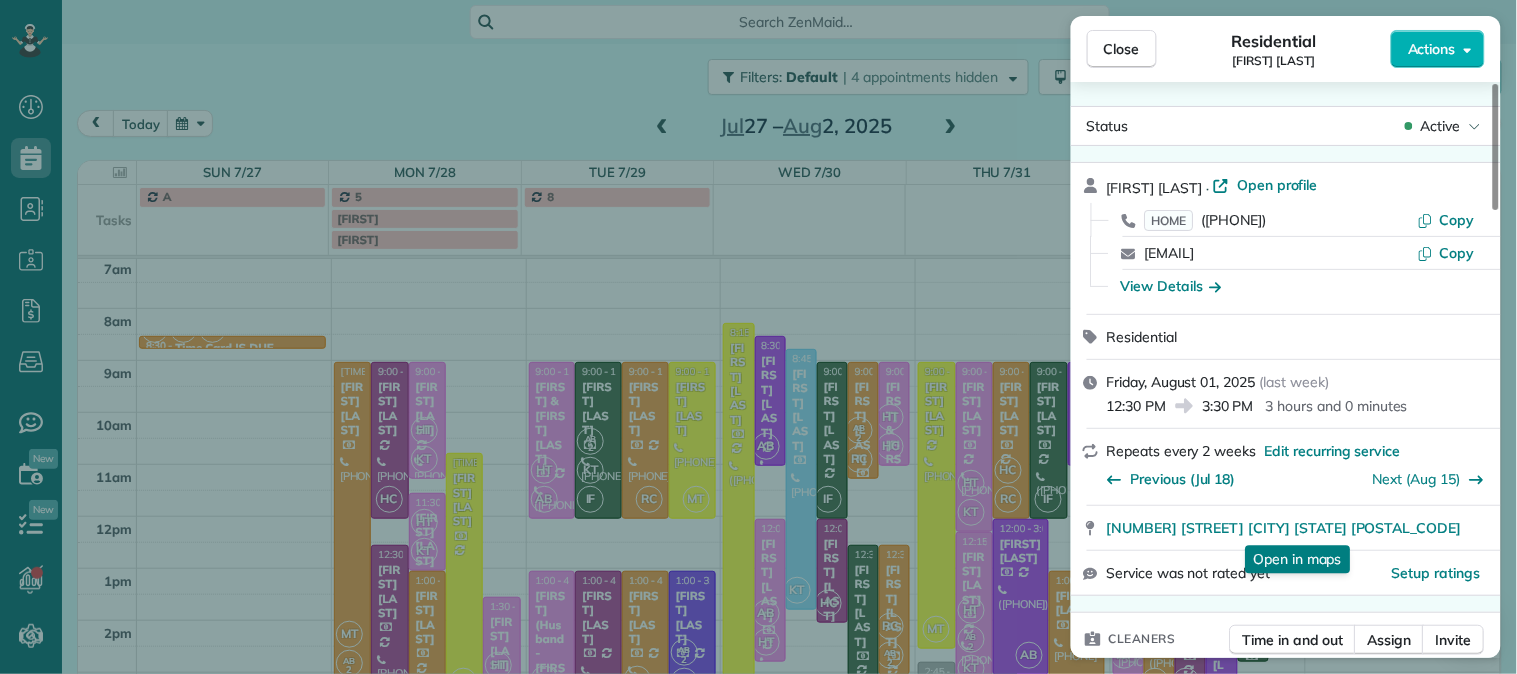 click on "Close Residential [FIRST] [LAST] Actions Status Active [FIRST] [LAST] · Open profile HOME ([PHONE]) Copy [EMAIL] Copy View Details Residential Friday, August 01, 2025 ( last week ) 12:30 PM 3:30 PM 3 hours and 0 minutes Repeats every 2 weeks Edit recurring service Previous (Jul 18) Next (Aug 15) [NUMBER] [STREET] [CITY] [STATE] [POSTAL_CODE] Open in maps Open in maps Service was not rated yet Setup ratings Cleaners Time in and out Assign Invite Team No team assigned yet Cleaners Harley   Coons 12:30 PM 3:30 PM Checklist Try Now Keep this appointment up to your standards. Stay on top of every detail, keep your cleaners organised, and your client happy. Assign a checklist Watch a 5 min demo Billing Billing actions Service Service Price (1x $120.00) $120.00 Add an item Overcharge $0.00 Discount $0.00 Coupon discount - Primary tax - Secondary tax - Total appointment price $120.00 Tips collected $0.00 Paid by card Total including tip $120.00 Get paid online in no-time! Charge customer credit card No Notes 0" at bounding box center (758, 337) 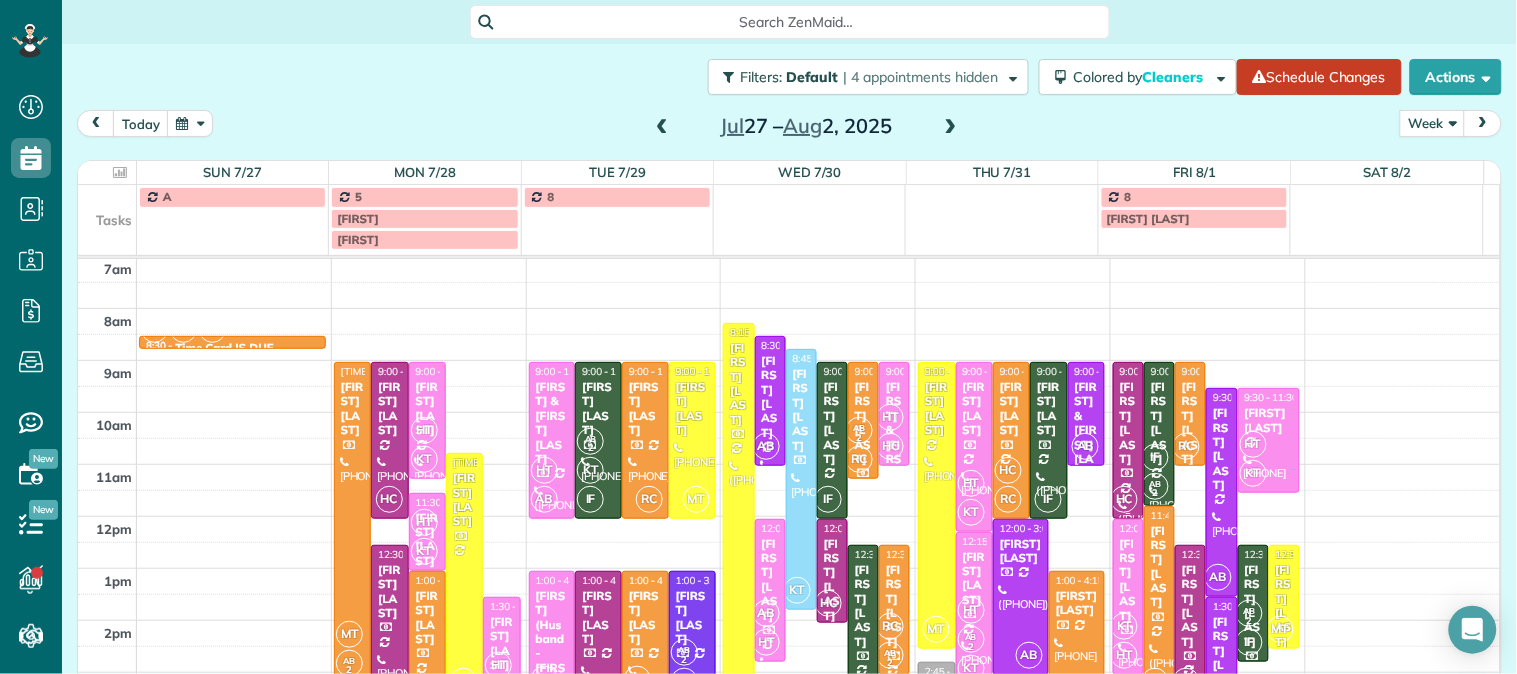 click at bounding box center [1128, 440] 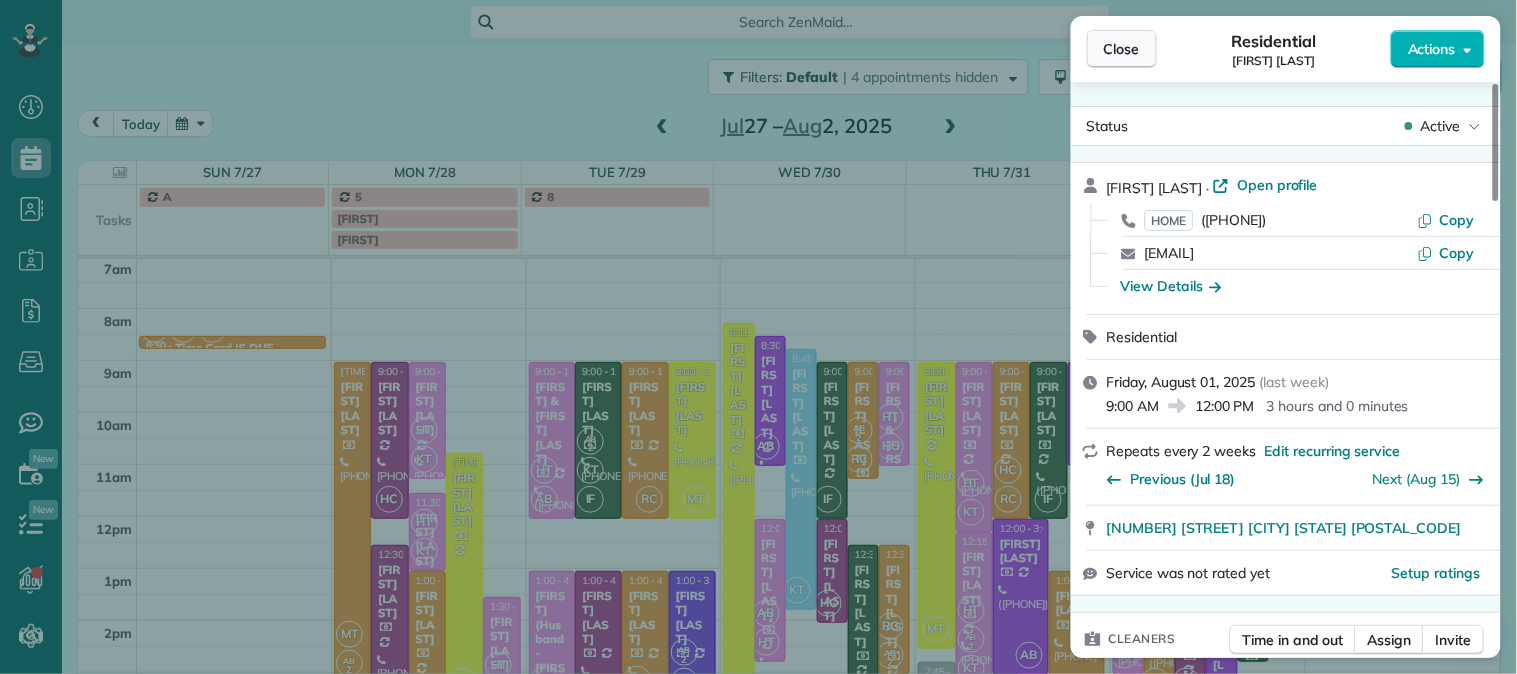 click on "Close" at bounding box center [1122, 49] 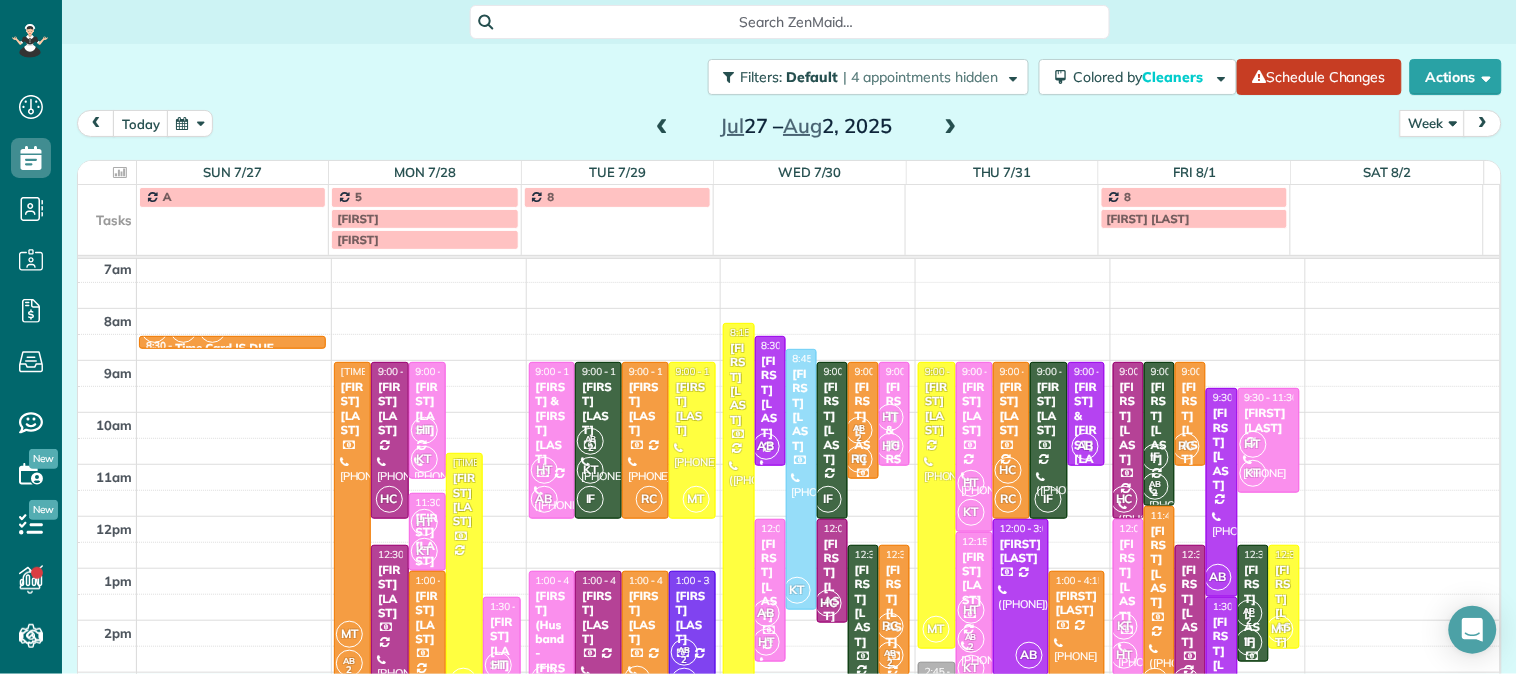 click at bounding box center (951, 127) 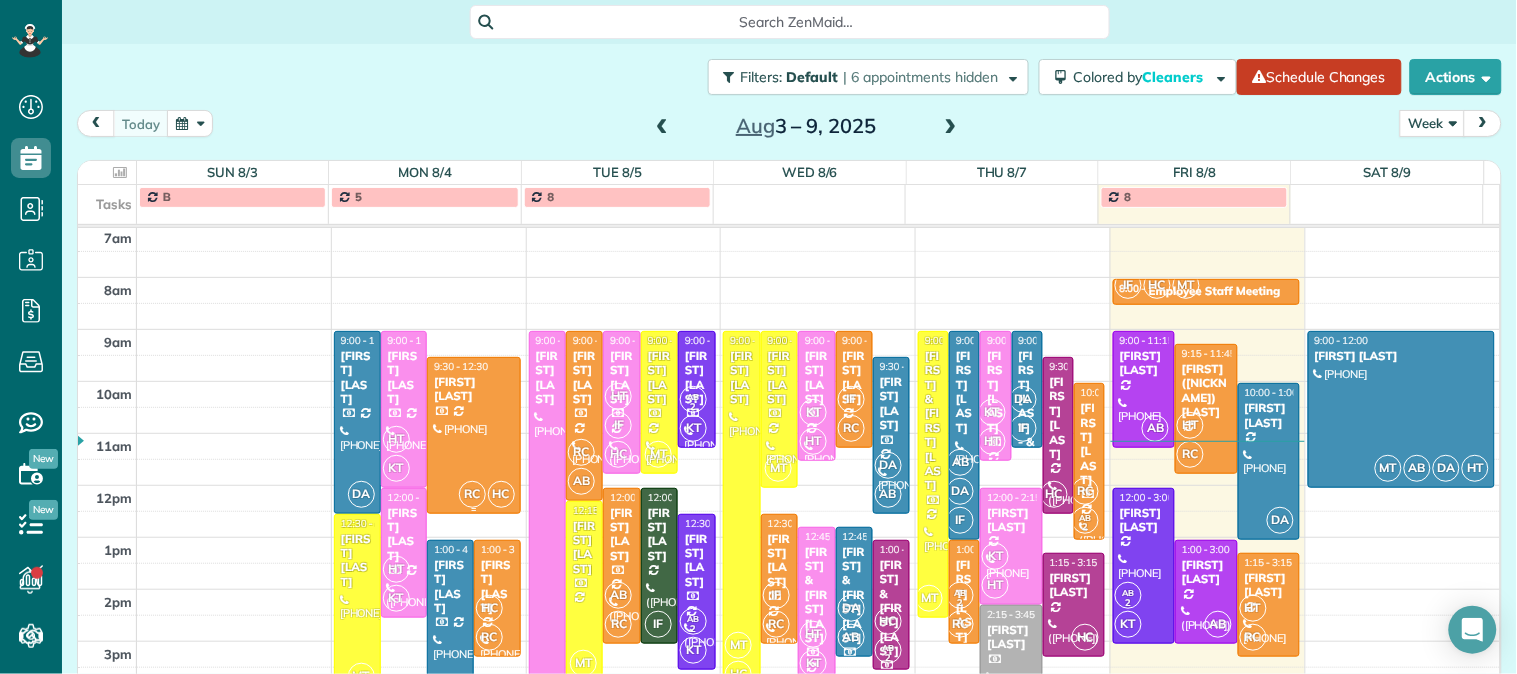 click at bounding box center (473, 435) 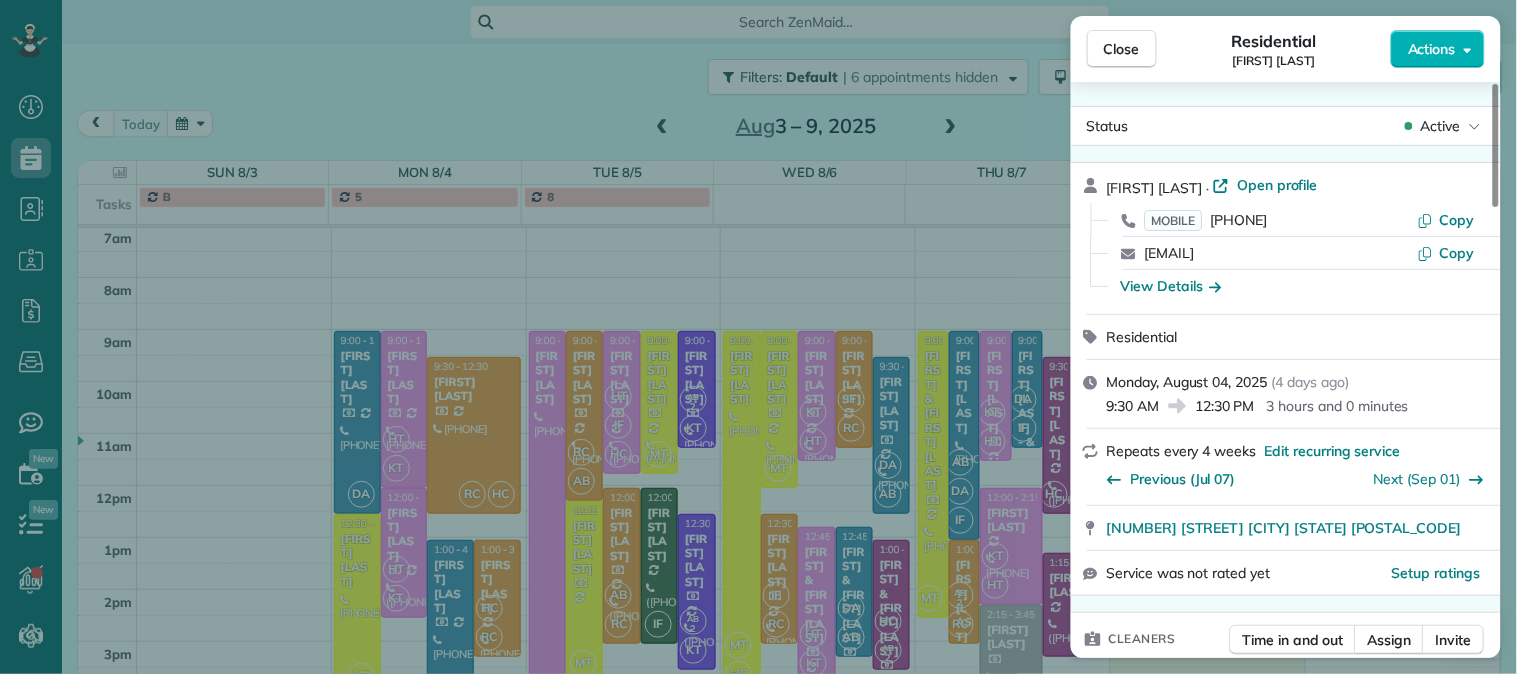 click on "Close Residential [FIRST] [LAST] Actions Status Active [FIRST] [LAST] · Open profile MOBILE ([PHONE]) Copy [EMAIL] Copy View Details Residential Monday, August 04, 2025 ( 4 days ago ) 9:30 AM 12:30 PM 3 hours and 0 minutes Repeats every 4 weeks Edit recurring service Previous (Jul 07) Next (Sep 01) [NUMBER] [STREET] [CITY] [STATE] [POSTAL_CODE] Service was not rated yet Setup ratings Cleaners Time in and out Assign Invite Team No team assigned yet Cleaners River   Coons 9:30 AM 12:30 PM Harley   Coons 9:30 AM 12:30 PM Checklist Try Now Keep this appointment up to your standards. Stay on top of every detail, keep your cleaners organised, and your client happy. Assign a checklist Watch a 5 min demo Billing Billing actions Service Service Price (1x $240.00) $240.00 Add an item Overcharge $0.00 Discount $0.00 Coupon discount - Primary tax - Secondary tax - Total appointment price $240.00 Tips collected $0.00 Paid by card Total including tip $240.00 Get paid online in no-time! Appointment custom fields" at bounding box center (758, 337) 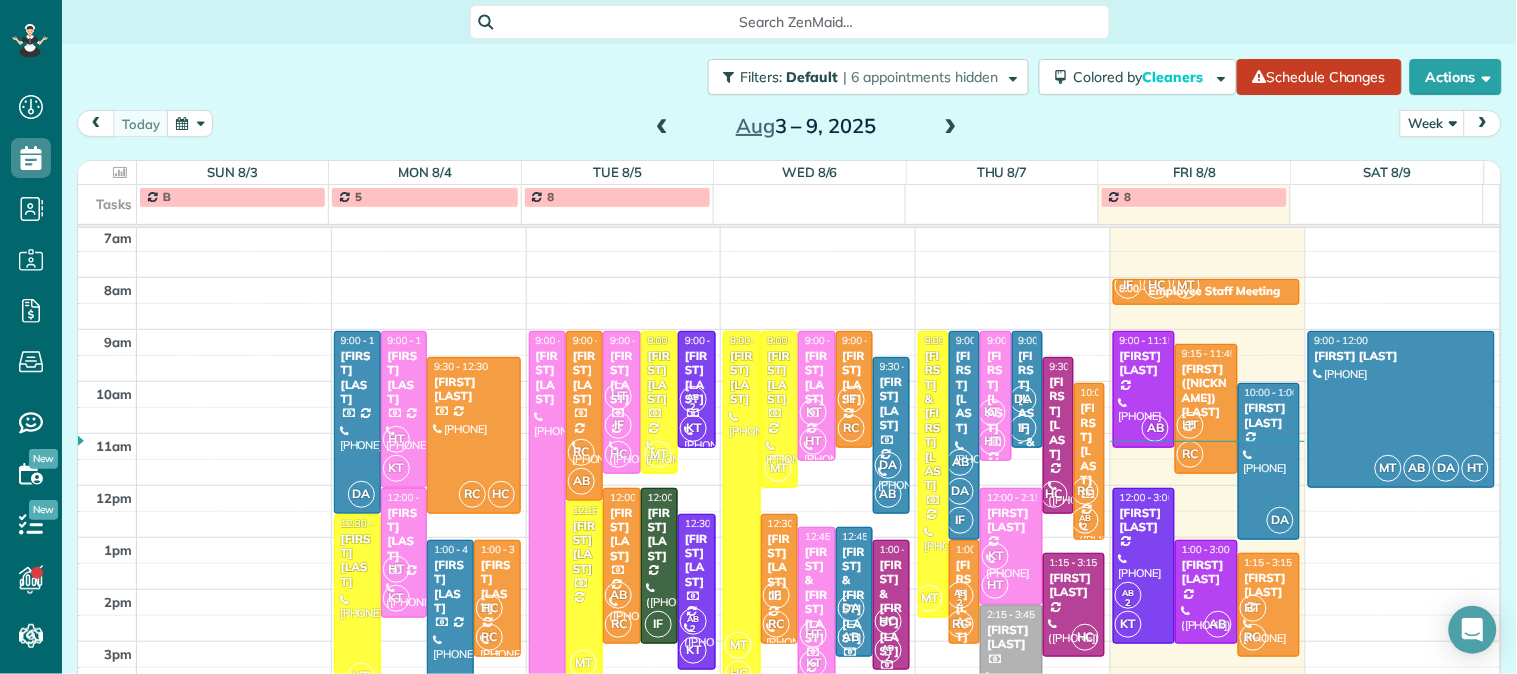 click on "[FIRST] [LAST]" at bounding box center [497, 587] 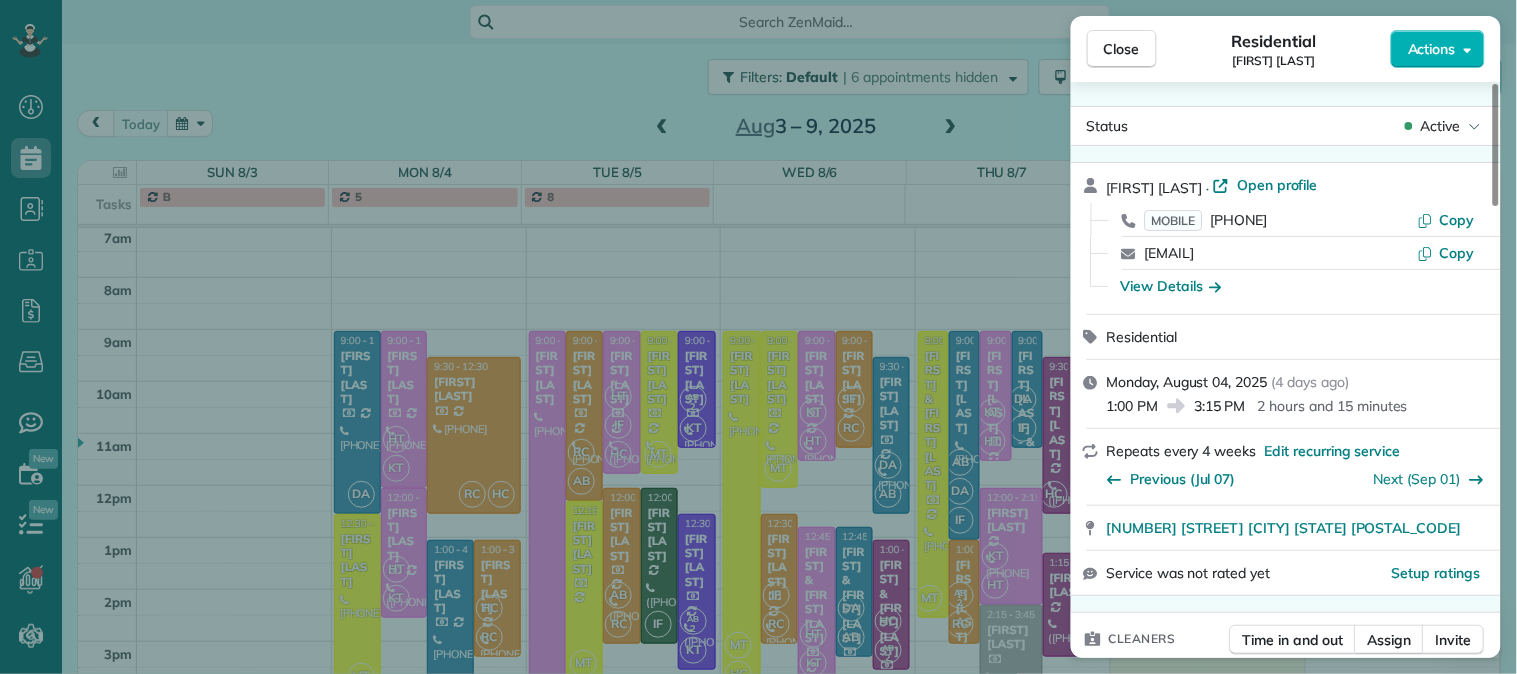 click on "[FIRST] [LAST] [FIRST] [LAST] [PHONE] [EMAIL] [DATE] [TIME] [TIME] [DATE] [FIRST] [LAST]" at bounding box center (758, 337) 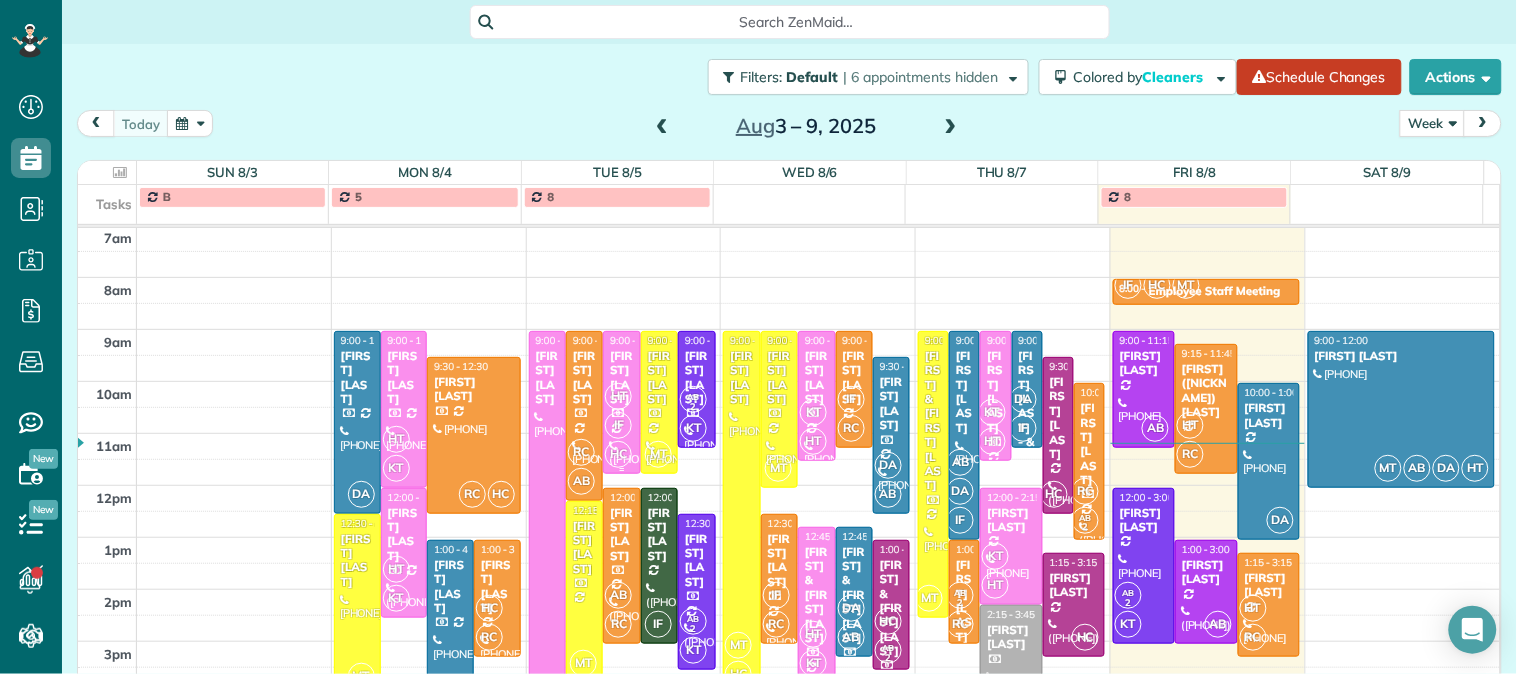 click on "[FIRST] [LAST]" at bounding box center (621, 378) 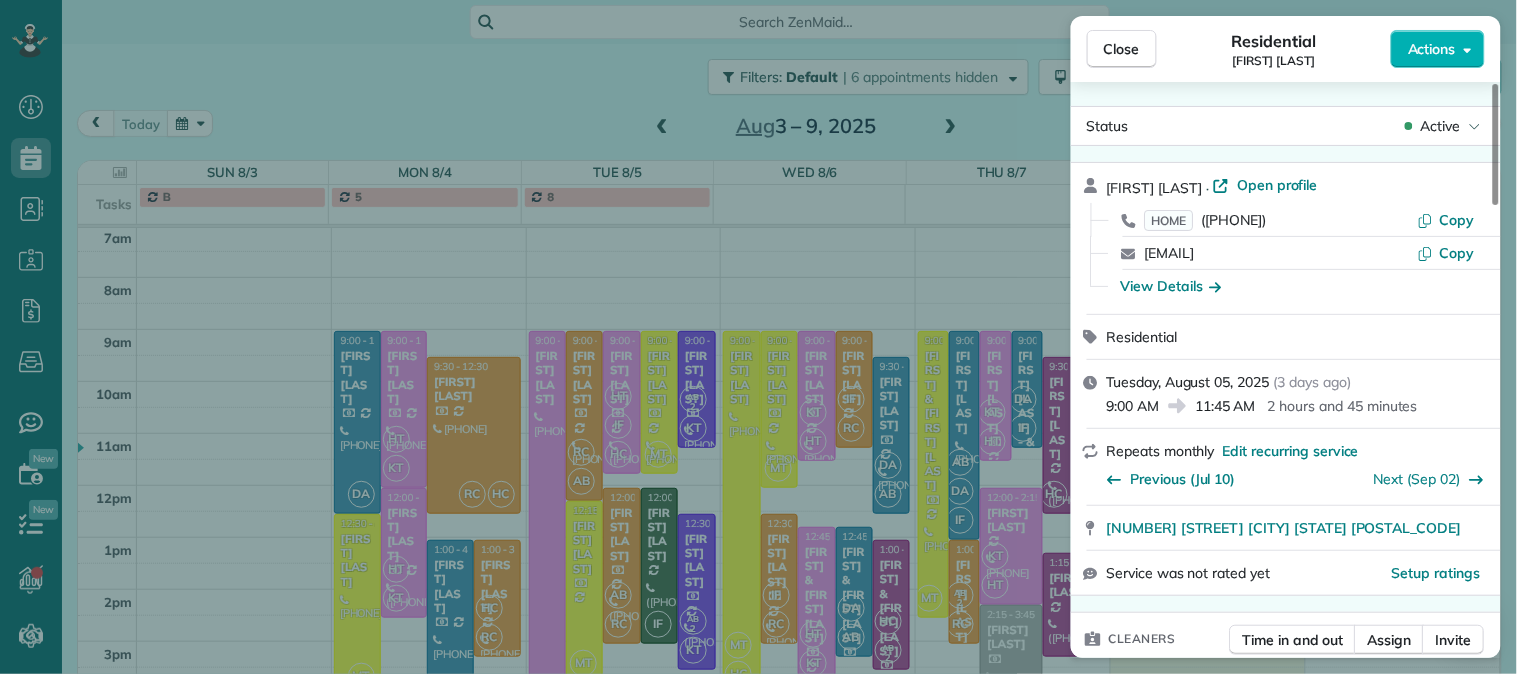 drag, startPoint x: 721, startPoint y: 335, endPoint x: 634, endPoint y: 332, distance: 87.05171 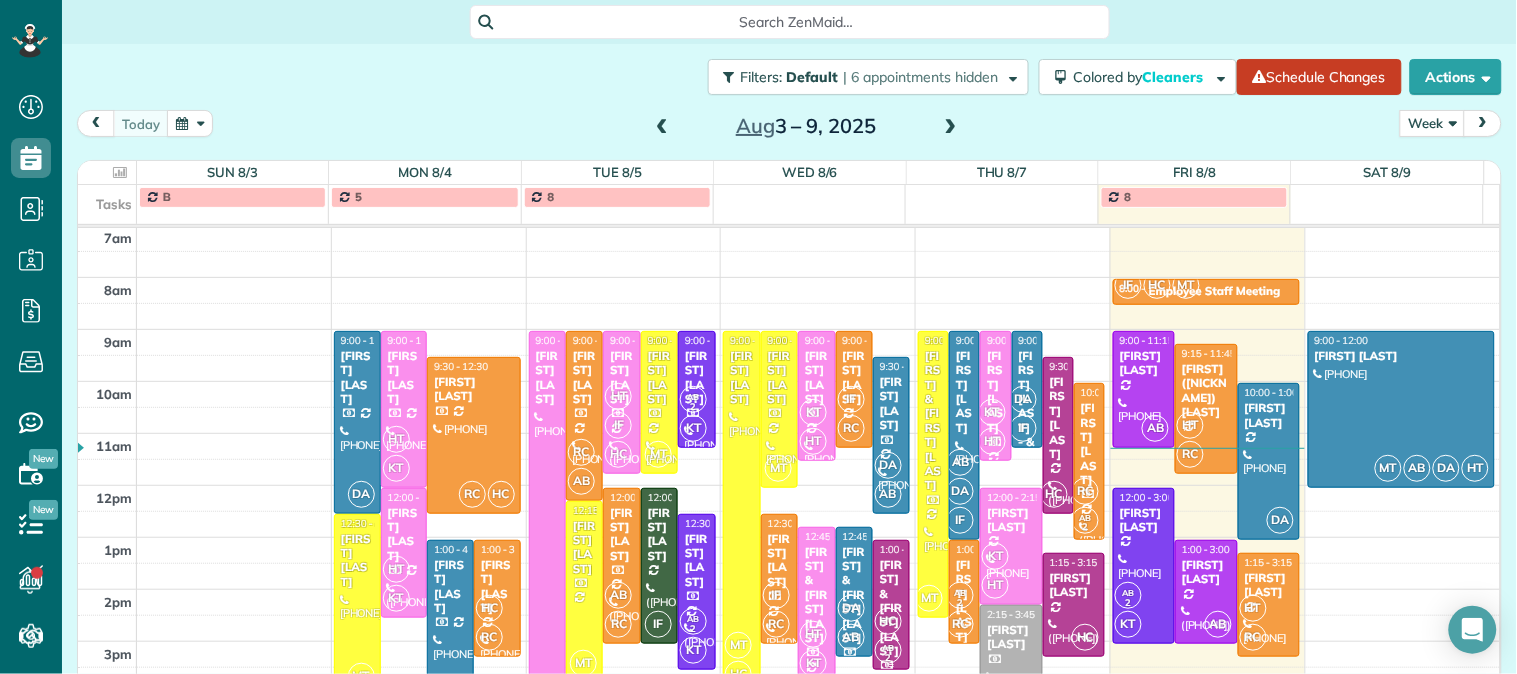 click on "[FIRST] & [FIRST] [LAST]" at bounding box center (891, 608) 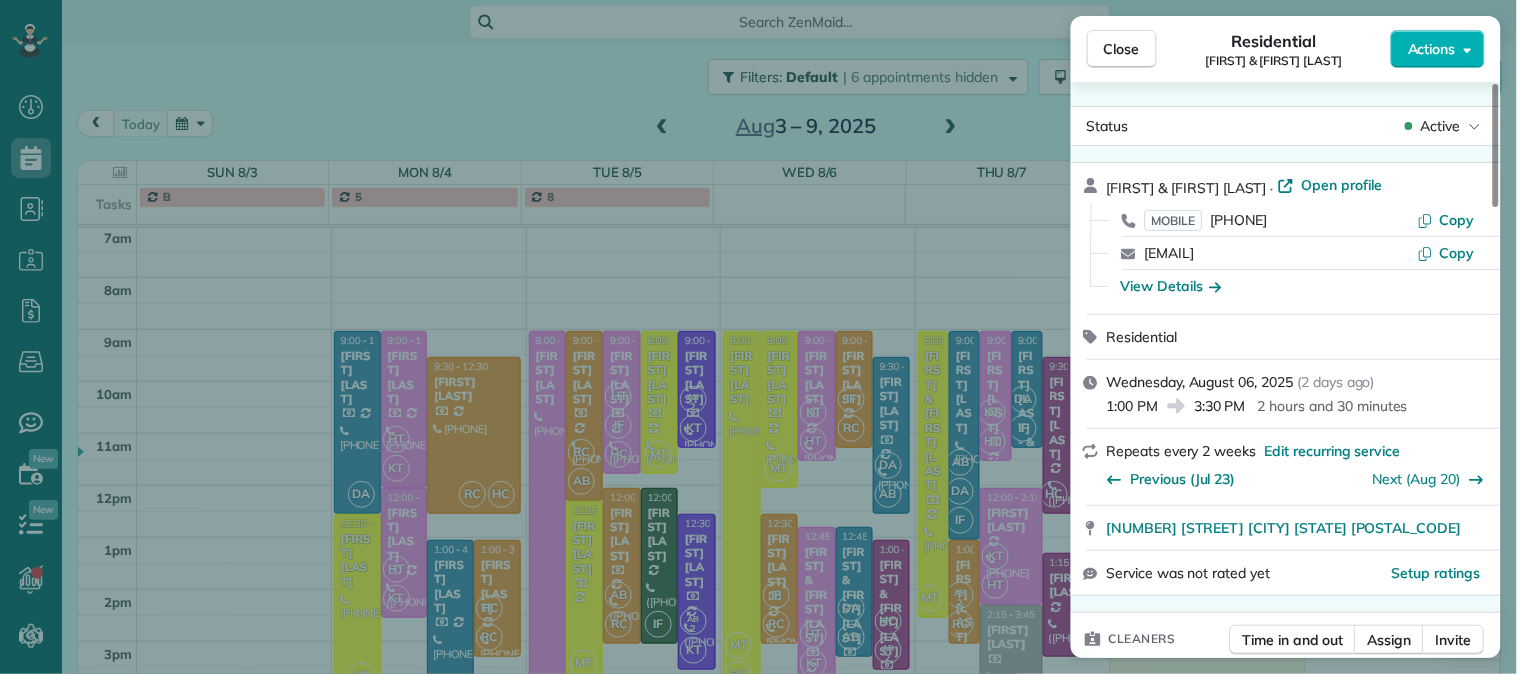 click on "Close Residential [FIRST] & [FIRST] [LAST] Actions Status Active [FIRST] & [FIRST] [LAST] · Open profile MOBILE ([PHONE]) Copy [EMAIL] Copy View Details Residential Wednesday, August 06, 2025 ( 2 days ago ) 1:00 PM 3:30 PM 2 hours and 30 minutes Repeats every 2 weeks Edit recurring service Previous (Jul 23) Next (Aug 20) [NUMBER] [STREET] [CITY] [STATE] [POSTAL_CODE] Service was not rated yet Setup ratings Cleaners Time in and out Assign Invite Team No team assigned yet Cleaners Harley   Coons 1:00 PM 3:30 PM Andrea   Bailey 1:00 PM 3:30 PM Checklist Try Now Keep this appointment up to your standards. Stay on top of every detail, keep your cleaners organised, and your client happy. Assign a checklist Watch a 5 min demo Billing Billing actions Service Service Price (1x $160.00) $160.00 Add an item Overcharge $0.00 Discount $0.00 Coupon discount - Primary tax - Secondary tax - Total appointment price $160.00 Tips collected $0.00 Paid by card Total including tip $160.00 Get paid online in no-time! No Notes 0" at bounding box center (758, 337) 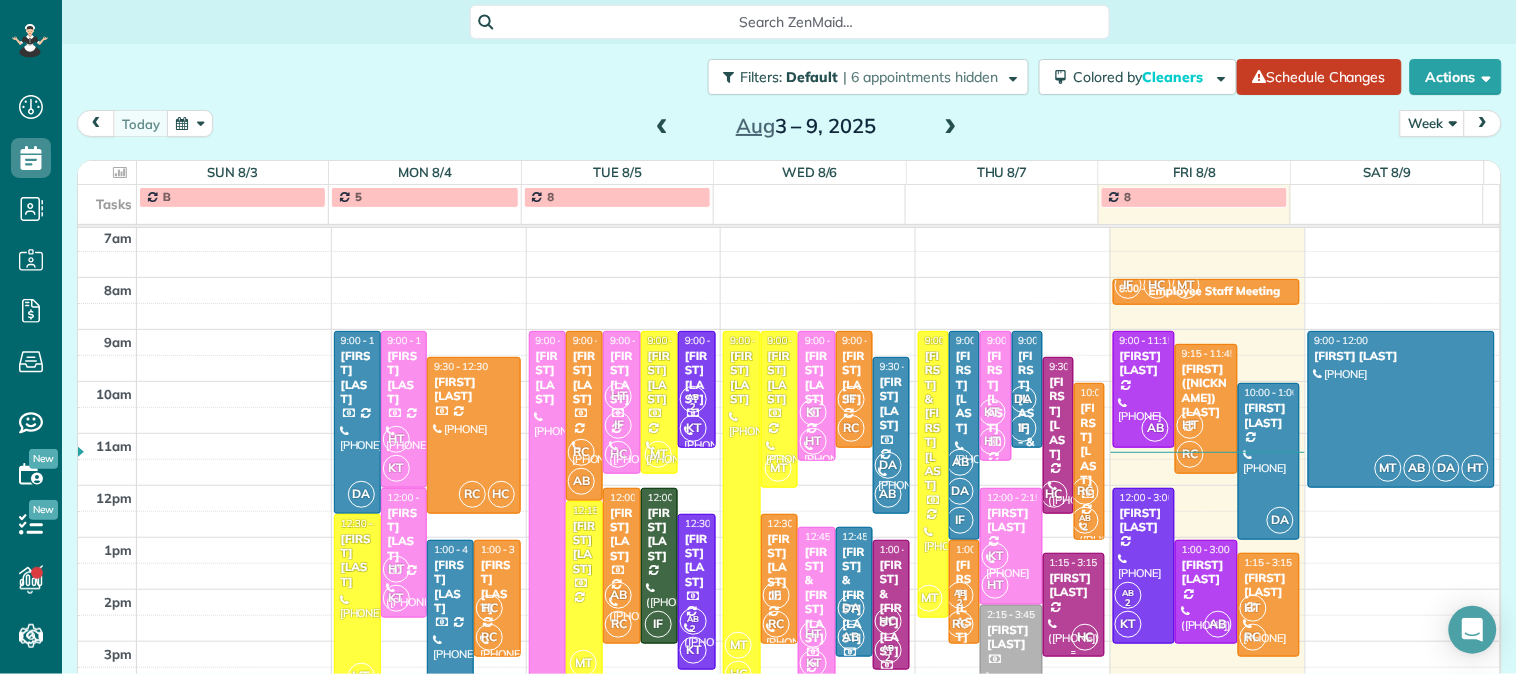 click on "[FIRST] [LAST]" at bounding box center [1074, 585] 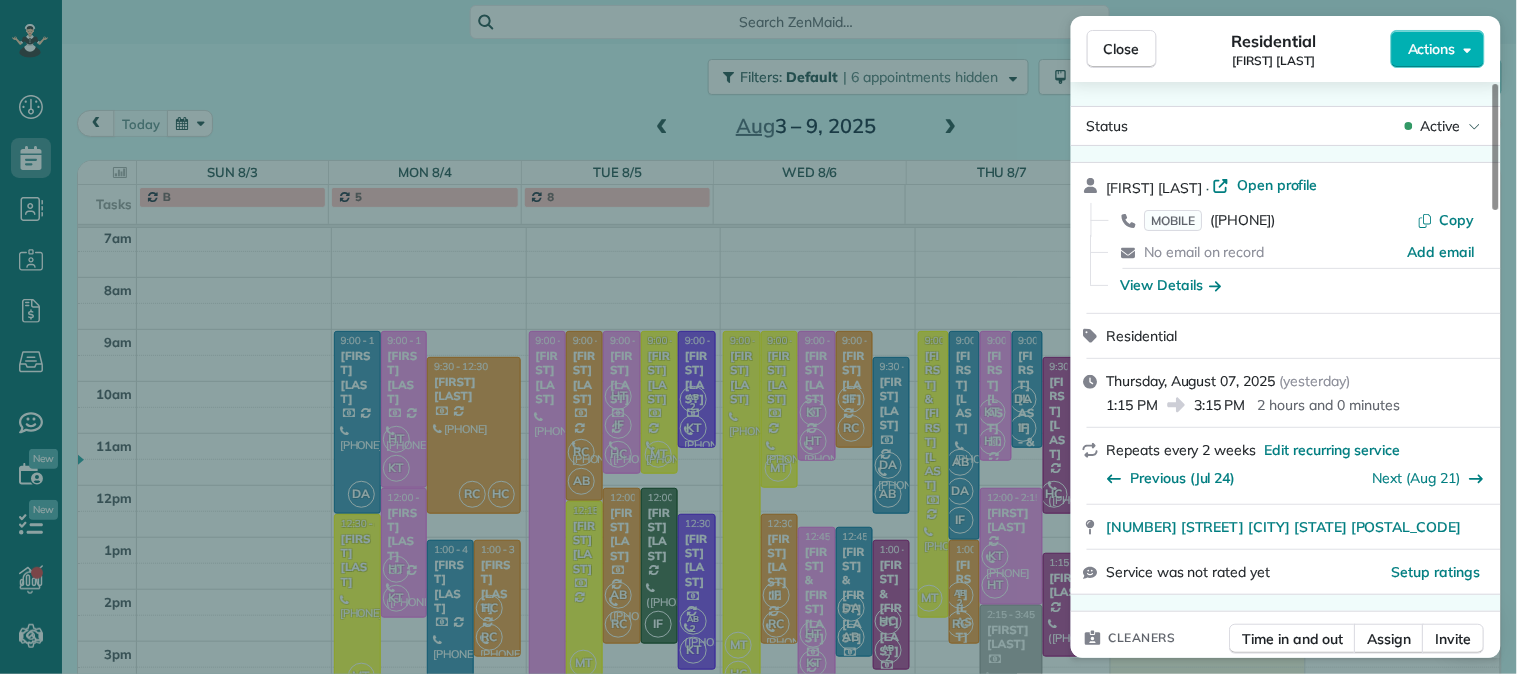 click on "Close Residential [FIRST] [LAST] Actions Status Active [FIRST] [LAST] · Open profile MOBILE ([PHONE]) Copy No email on record Add email View Details Residential Thursday, August 07, 2025 ( yesterday ) 1:15 PM 3:15 PM 2 hours and 0 minutes Repeats every 2 weeks Edit recurring service Previous (Jul 24) Next (Aug 21) [NUMBER] [STREET] [CITY] [STATE] [POSTAL_CODE] Service was not rated yet Setup ratings Cleaners Time in and out Assign Invite Team No team assigned yet Cleaners Harley   Coons 1:15 PM 3:15 PM Checklist Try Now Keep this appointment up to your standards. Stay on top of every detail, keep your cleaners organised, and your client happy. Assign a checklist Watch a 5 min demo Billing Billing actions Service Service Price (1x $70.00) $70.00 Add an item Overcharge $0.00 Discount $0.00 Coupon discount - Primary tax - Secondary tax - Total appointment price $70.00 Tips collected $0.00 Unpaid Mark as paid Total including tip $70.00 Get paid online in no-time! Send an invoice and reward your cleaners with tips Type of service No" at bounding box center (758, 337) 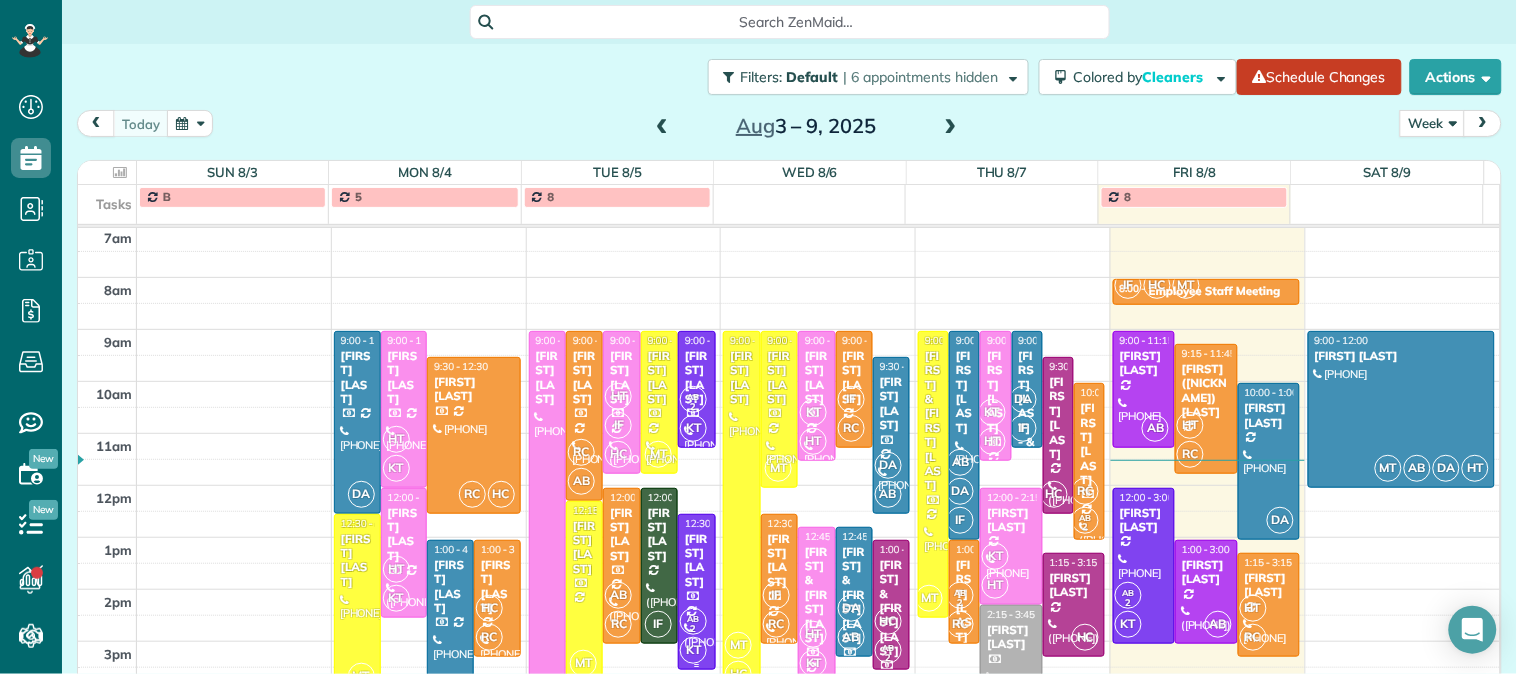 click on "[FIRST] [LAST]" at bounding box center [696, 561] 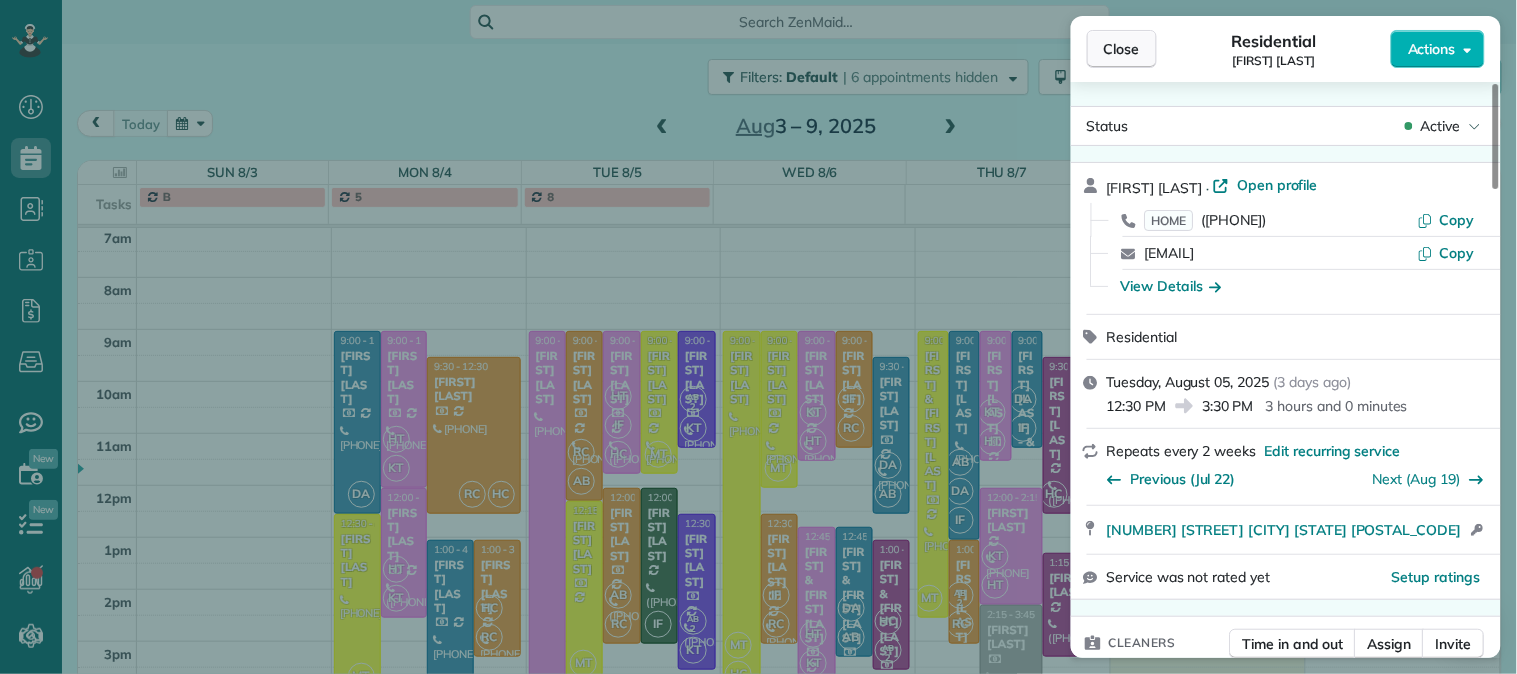 click on "Close" at bounding box center (1122, 49) 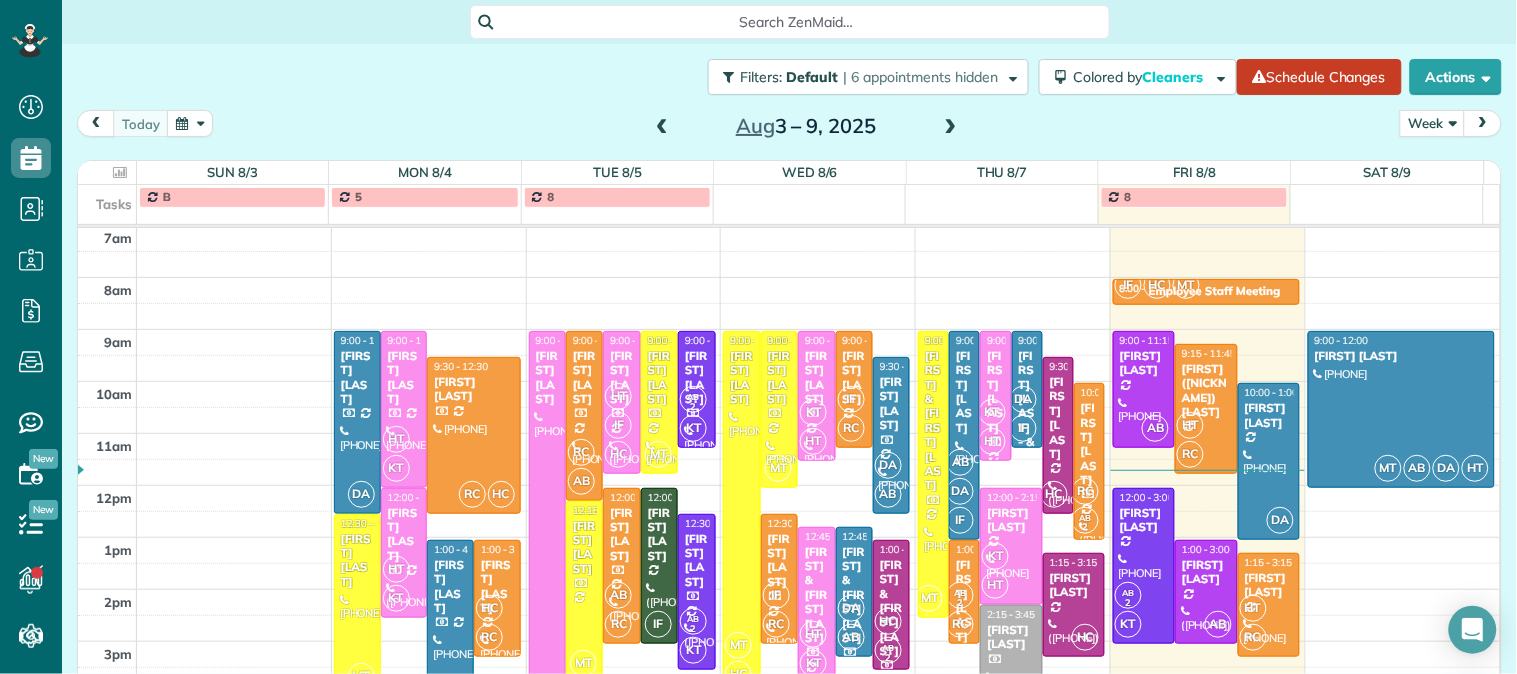 click at bounding box center (662, 127) 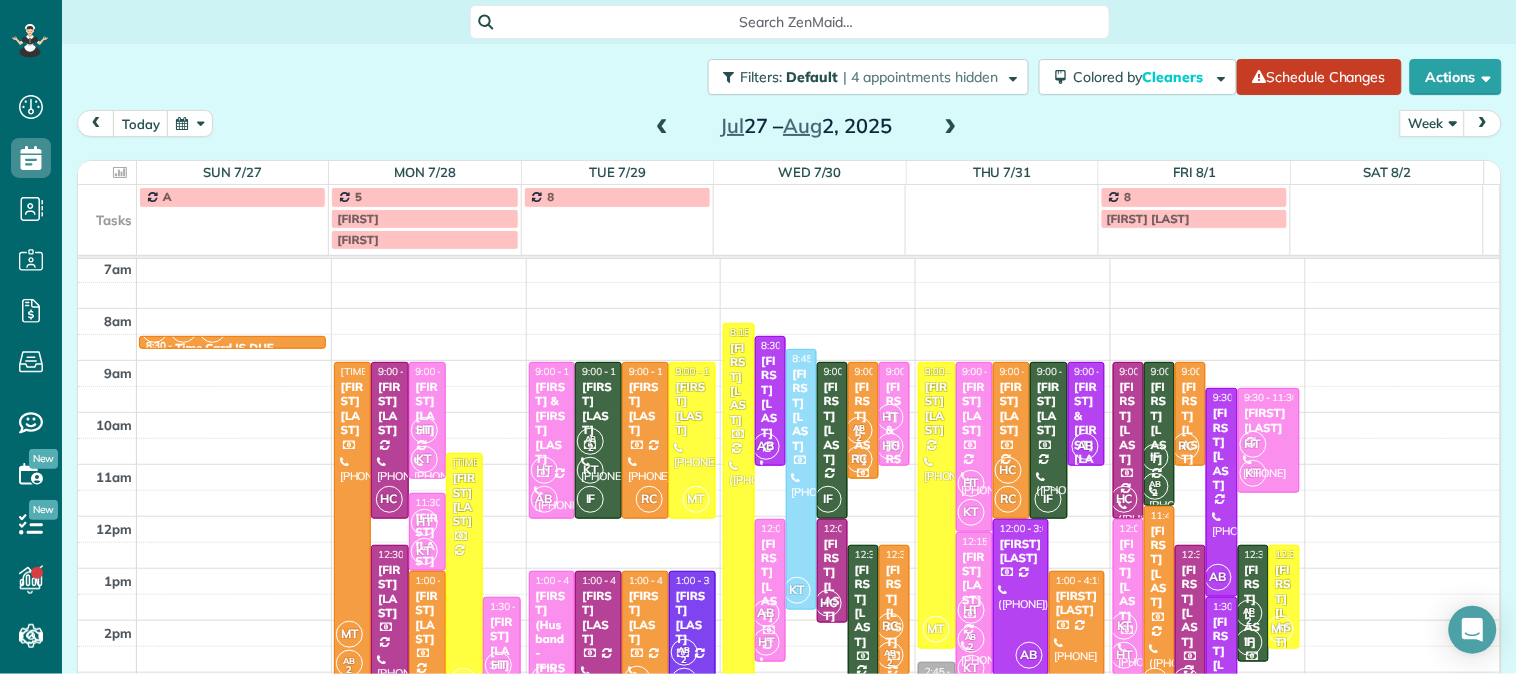 click on "8:30 - 8:45 Time Card IS DUE ([PHONE]) [NUMBER] [STREET] [CITY], [STATE] [POSTAL_CODE] [FIRST] ([PHONE]) [NUMBER] [STREET] [CITY], [STATE] [POSTAL_CODE] [FIRST] ([PHONE]) [NUMBER] [STREET] [CITY], [STATE] [POSTAL_CODE] [FIRST] - & [FIRST] ([PHONE]) [NUMBER] [STREET] [CITY], [STATE] [POSTAL_CODE] [FIRST] [FIRST] [PHONE] [NUMBER] [STREET] [CITY], [STATE] [POSTAL_CODE] [FIRST] ([PHONE]) [NUMBER] [STREET] [CITY], [STATE] [POSTAL_CODE] [FIRST] ([PHONE]) [NUMBER] [STREET] [CITY], [STATE] [POSTAL_CODE]" at bounding box center (789, 438) 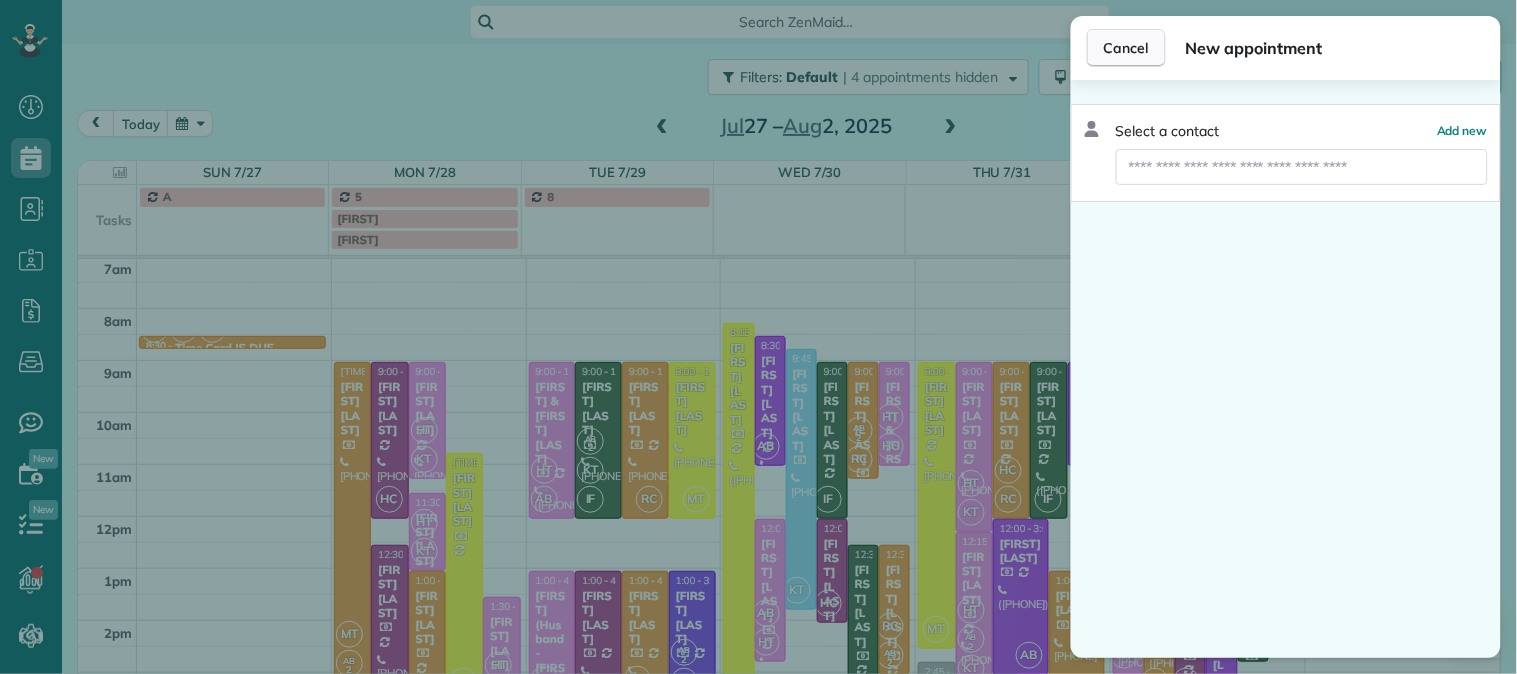 click on "Cancel" at bounding box center (1126, 48) 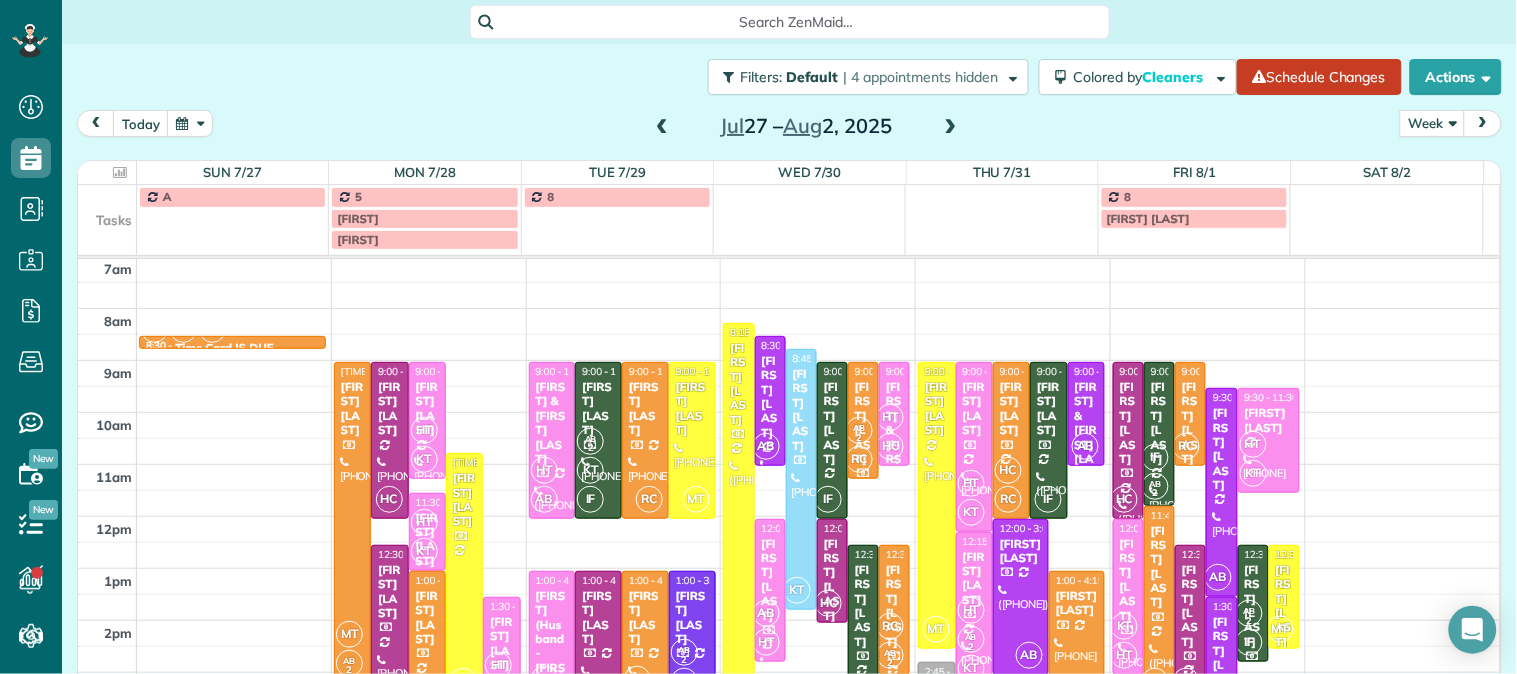 click at bounding box center (662, 127) 